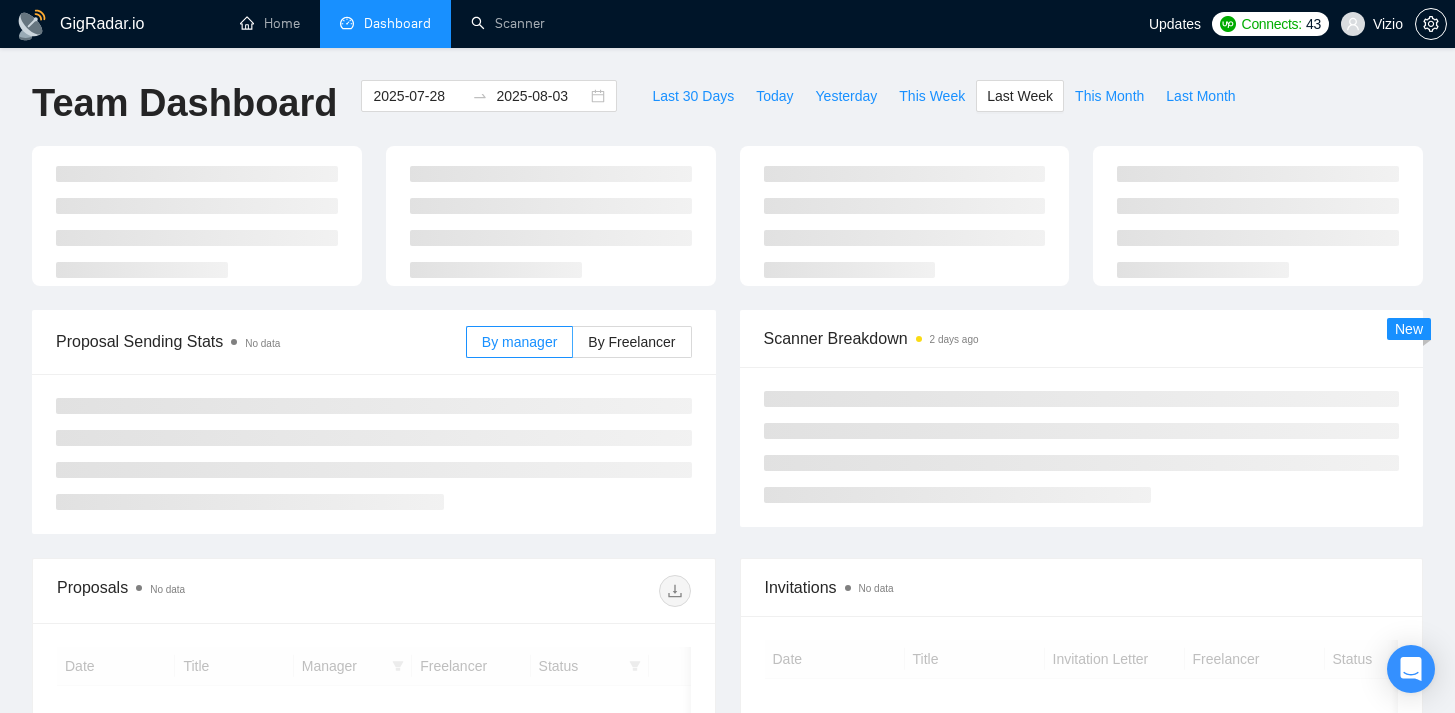 scroll, scrollTop: 0, scrollLeft: 0, axis: both 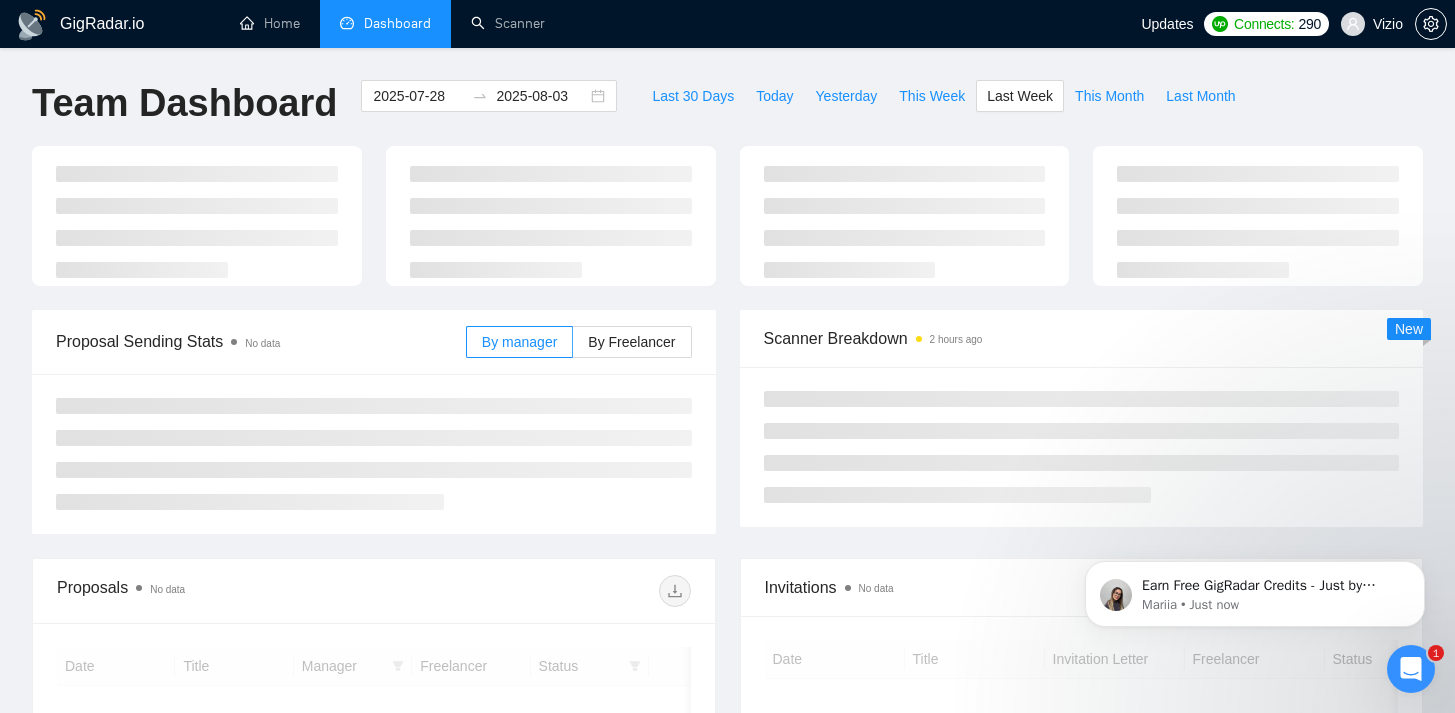 click on "Last 30 Days Today Yesterday This Week Last Week This Month Last Month" at bounding box center (943, 113) 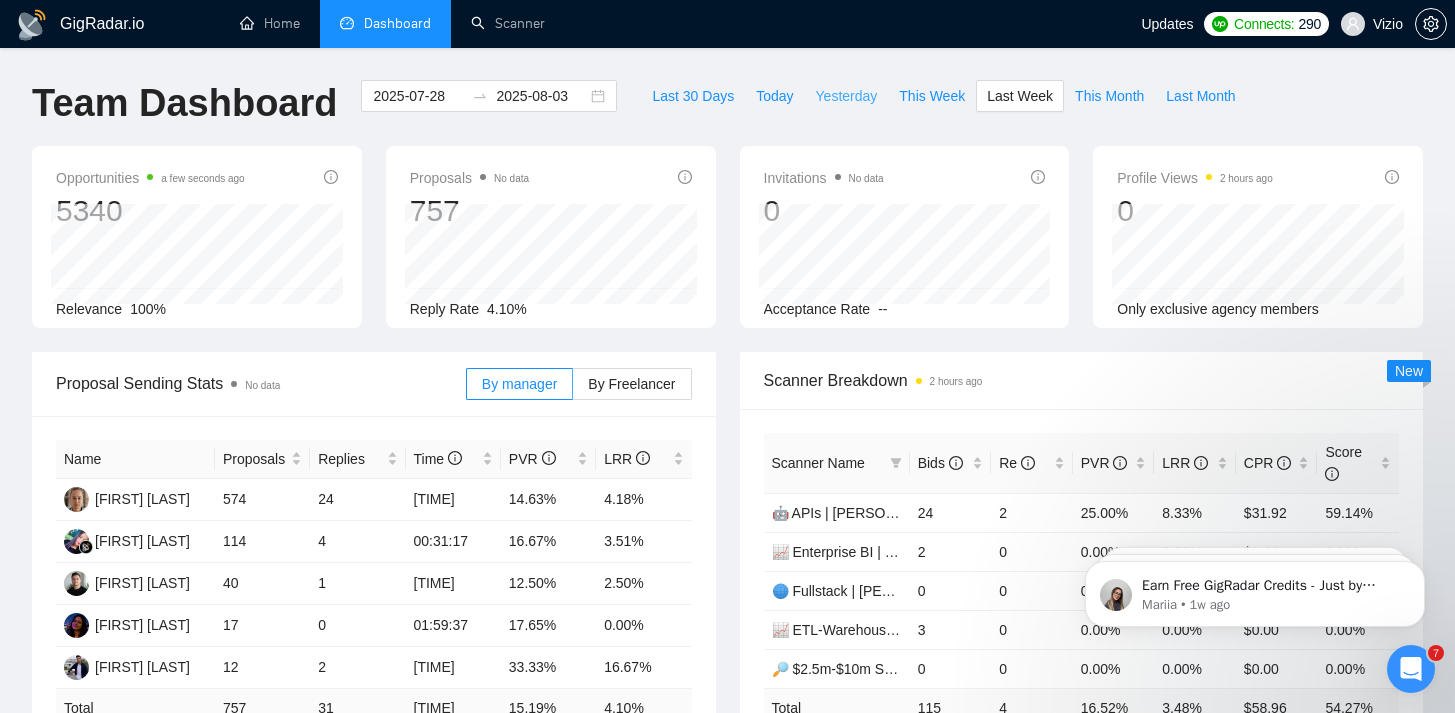 click on "Yesterday" at bounding box center [847, 96] 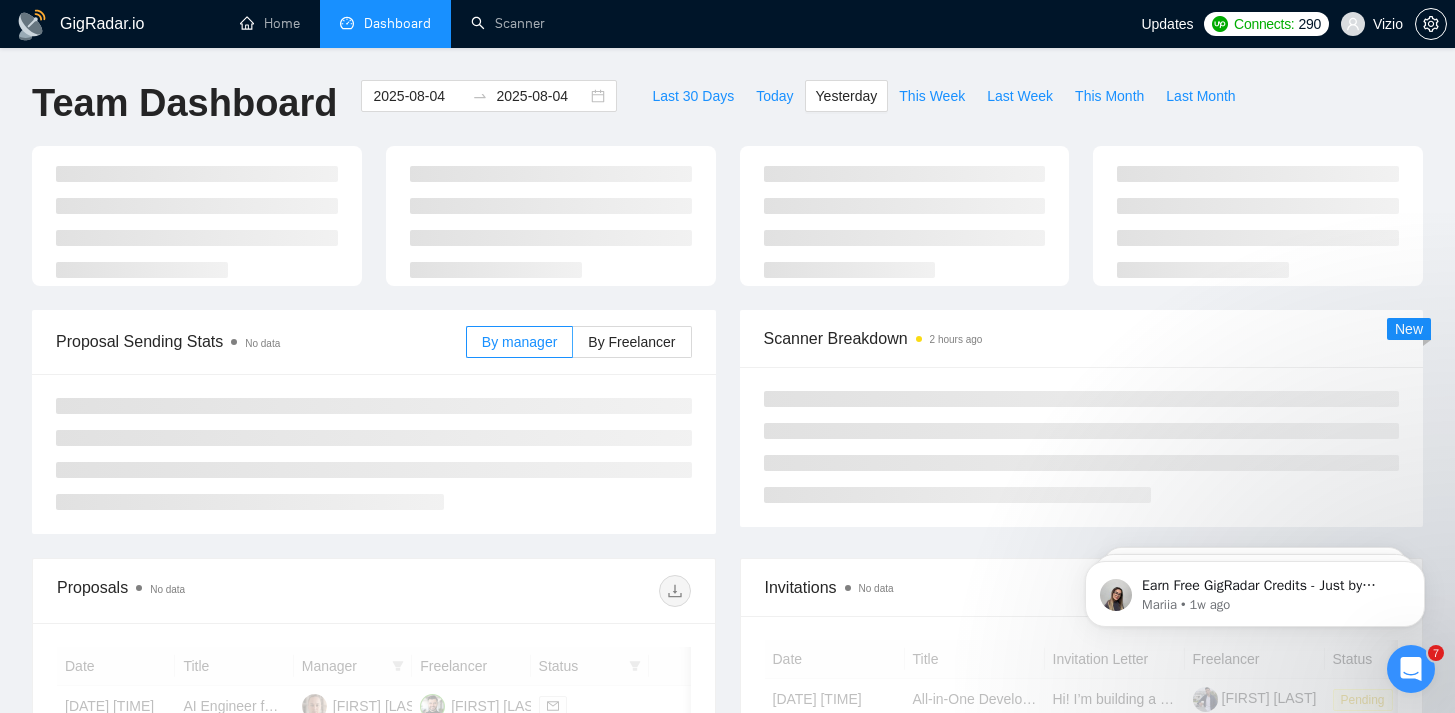 type on "2025-08-04" 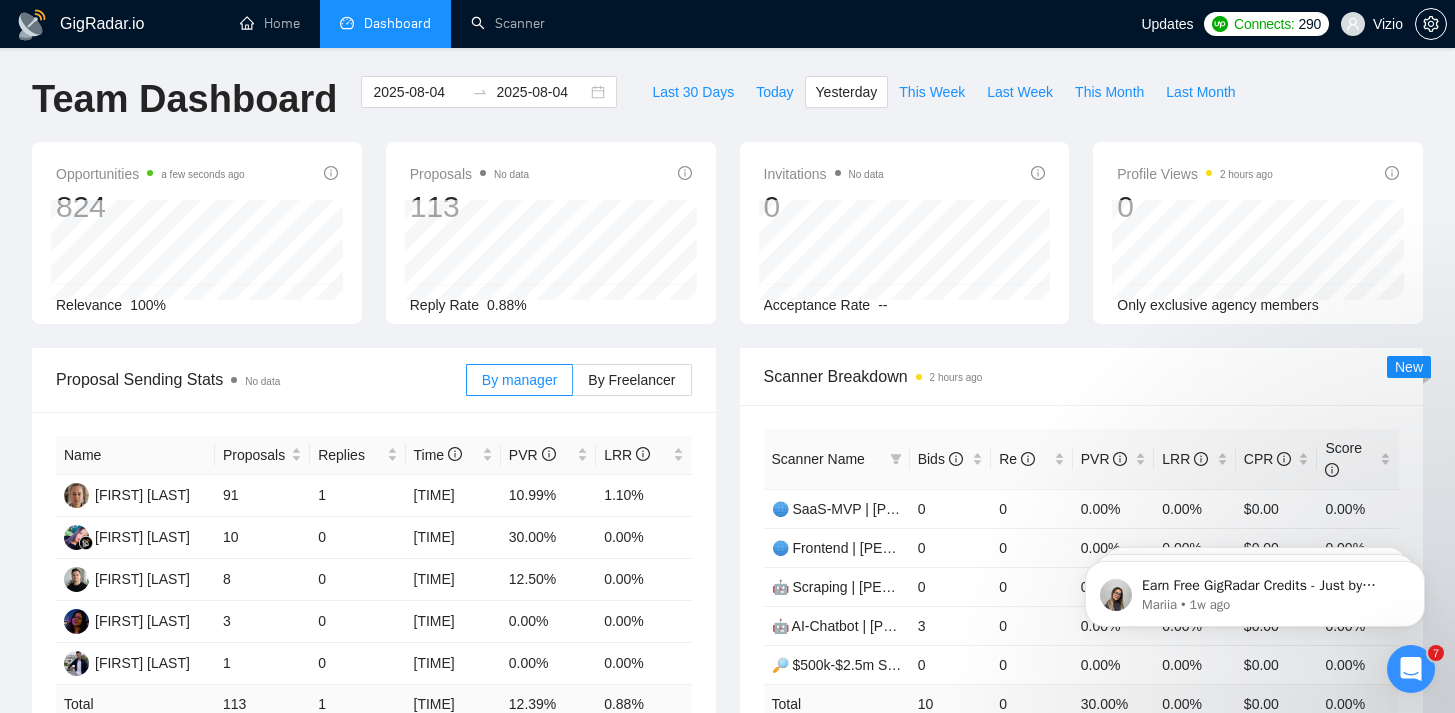 scroll, scrollTop: 355, scrollLeft: 0, axis: vertical 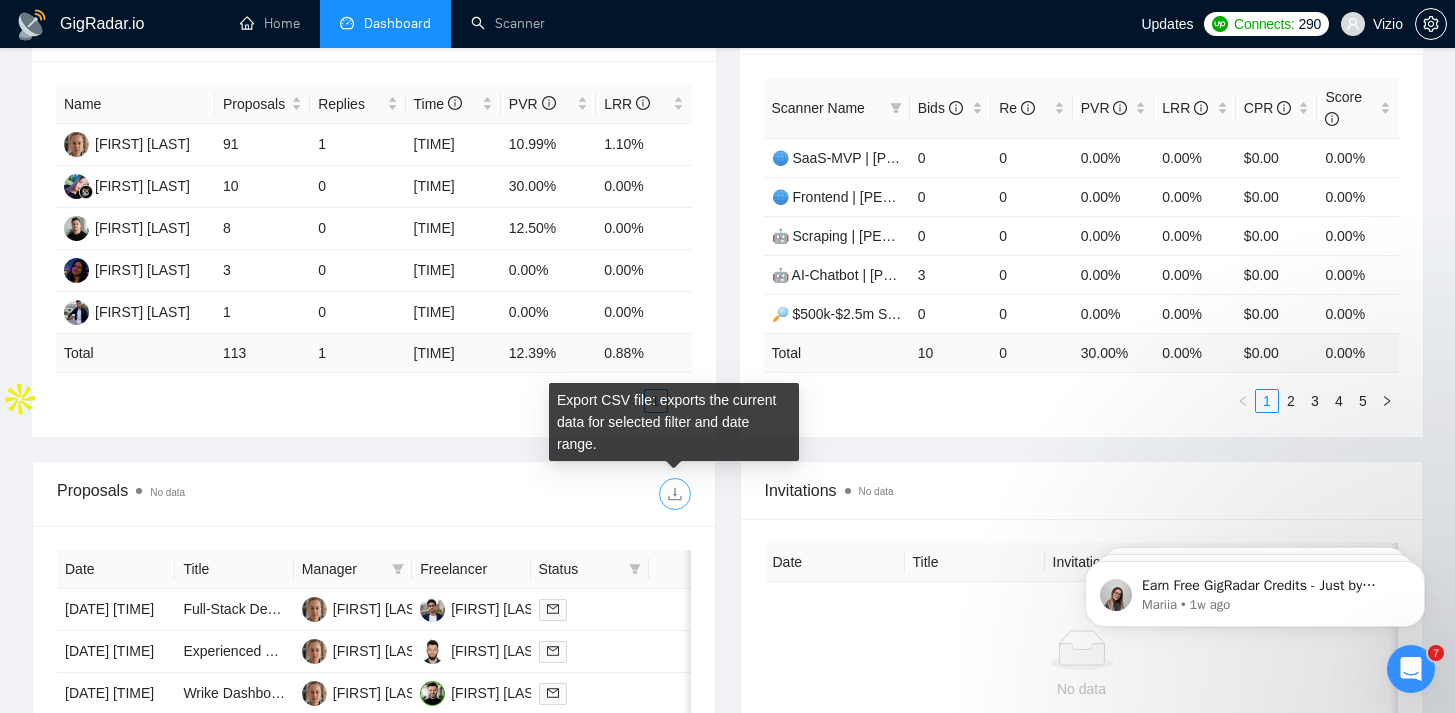 click at bounding box center (675, 494) 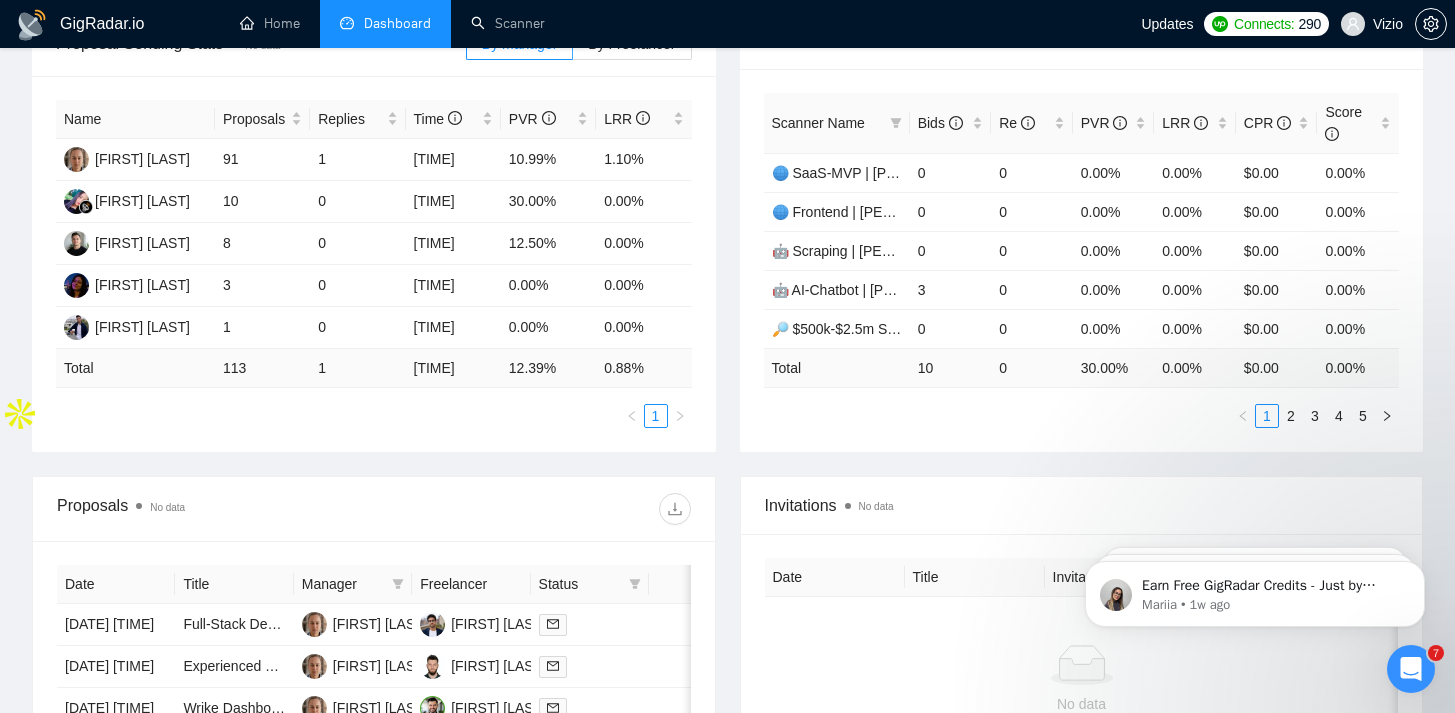 scroll, scrollTop: 0, scrollLeft: 0, axis: both 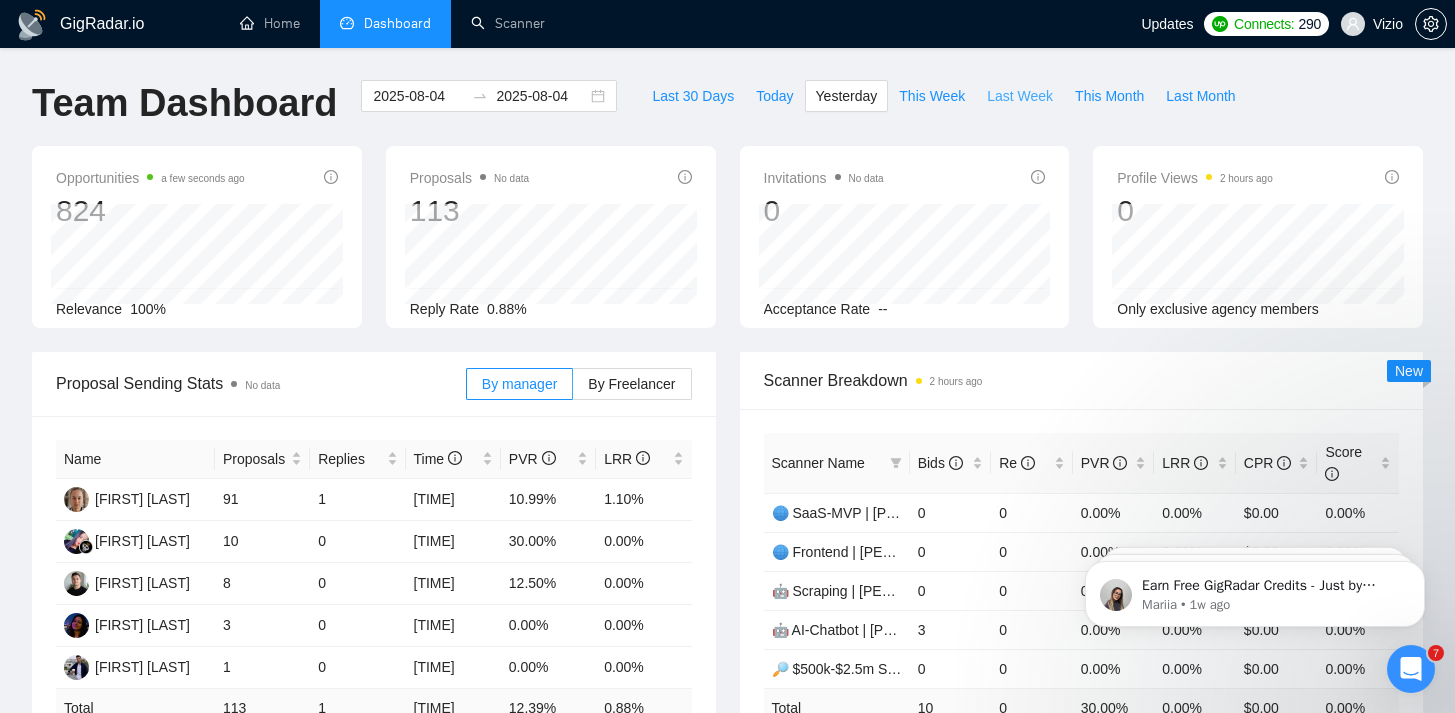 click on "Last Week" at bounding box center [1020, 96] 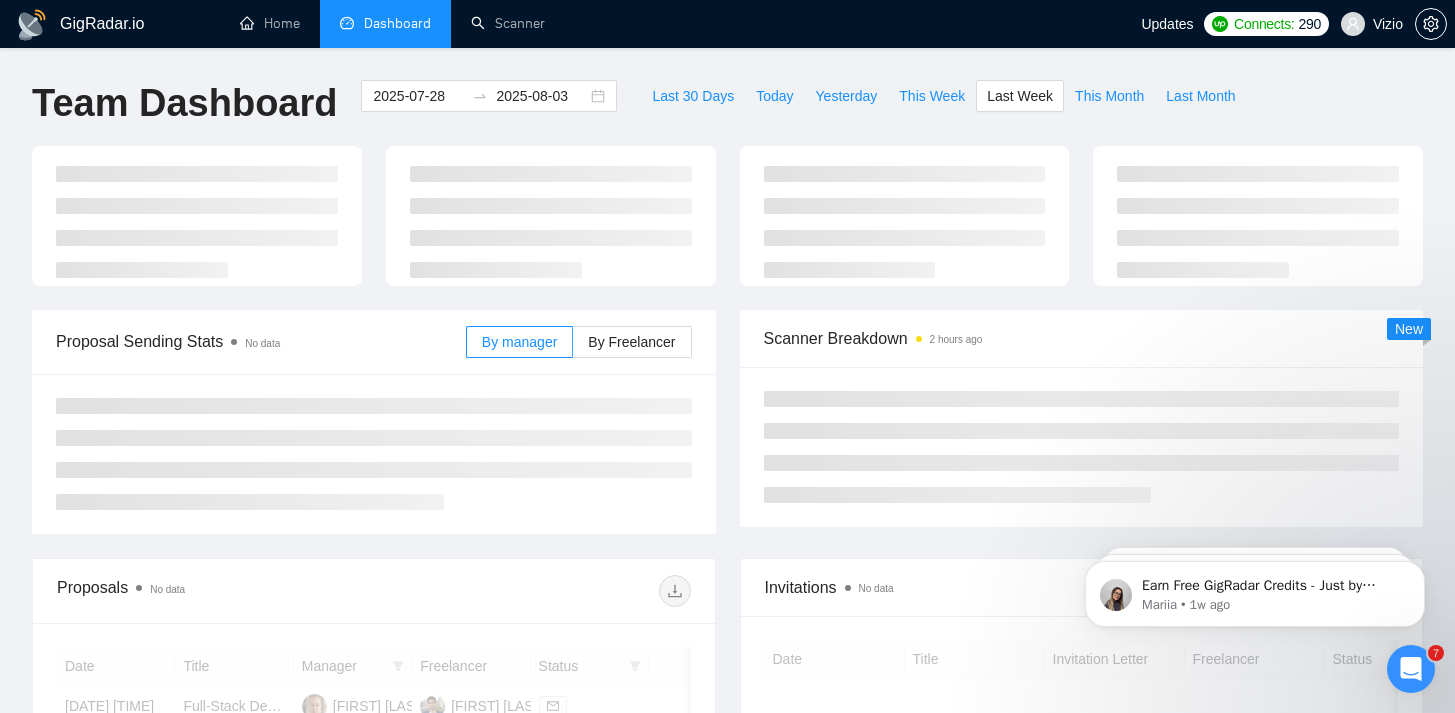 click on "Last 30 Days Today Yesterday This Week Last Week This Month Last Month" at bounding box center [943, 113] 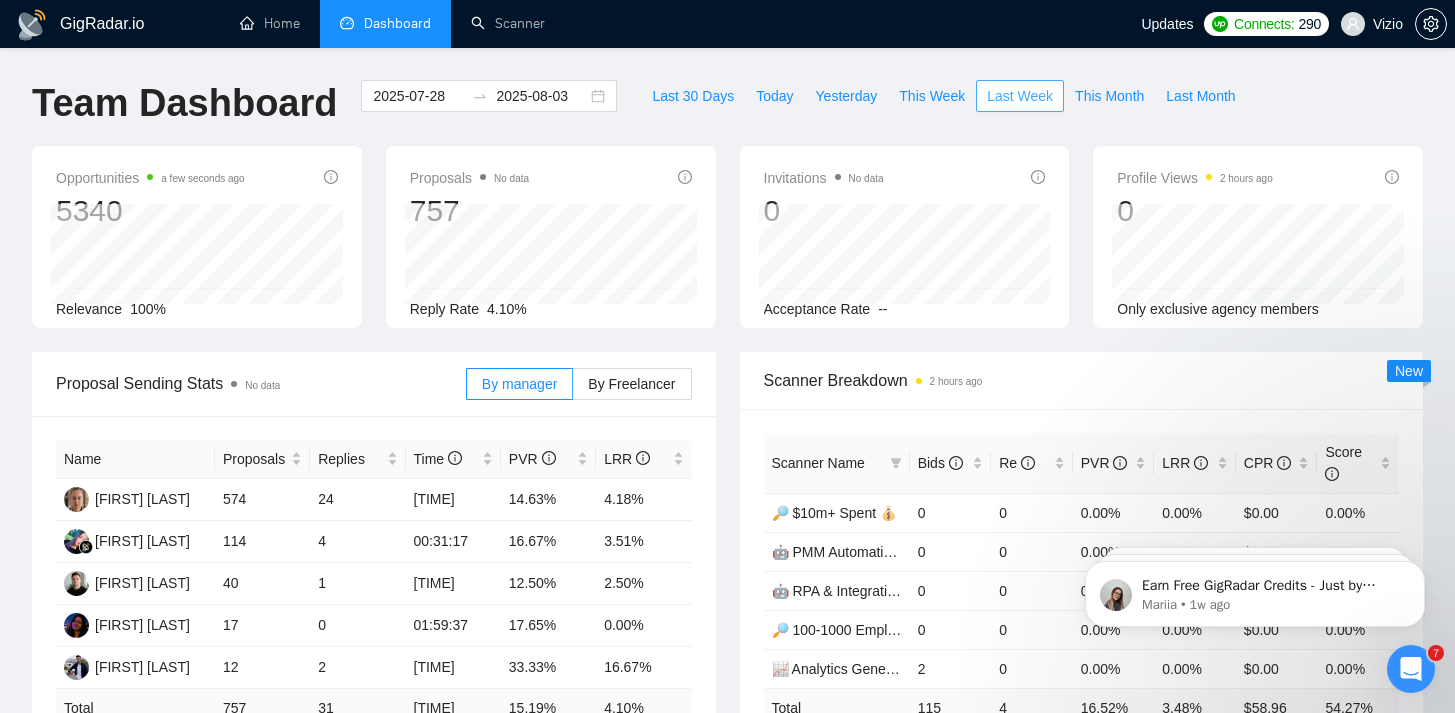 click on "Last Week" at bounding box center [1020, 96] 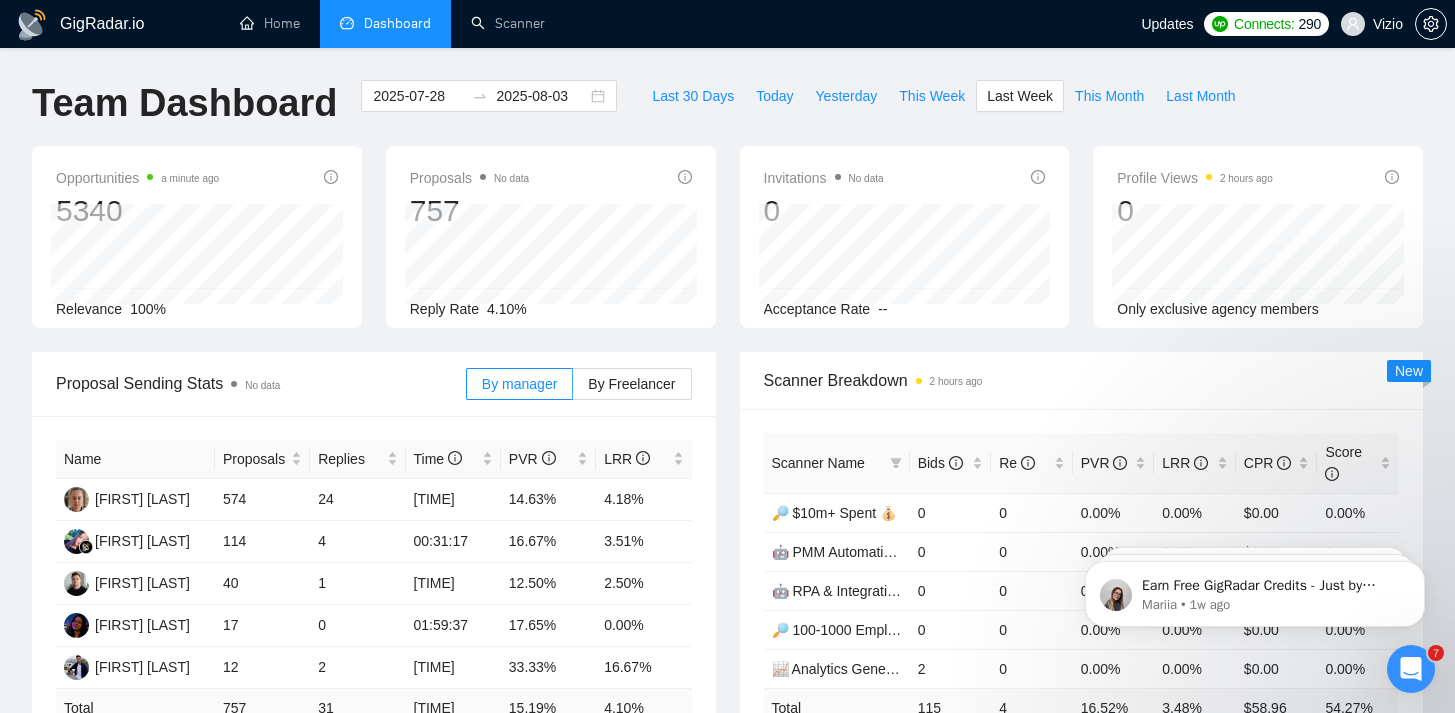 click on "[DATE] [DATE]" at bounding box center [489, 113] 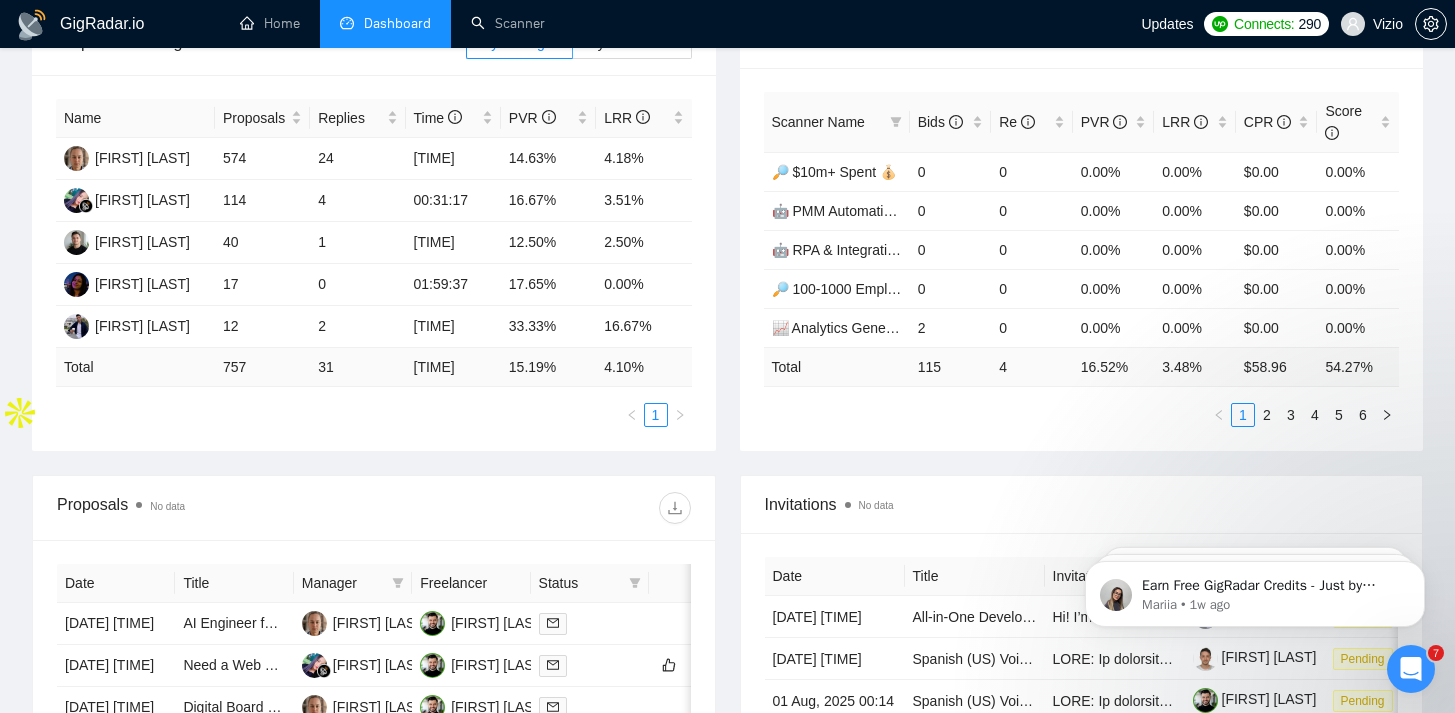 scroll, scrollTop: 683, scrollLeft: 0, axis: vertical 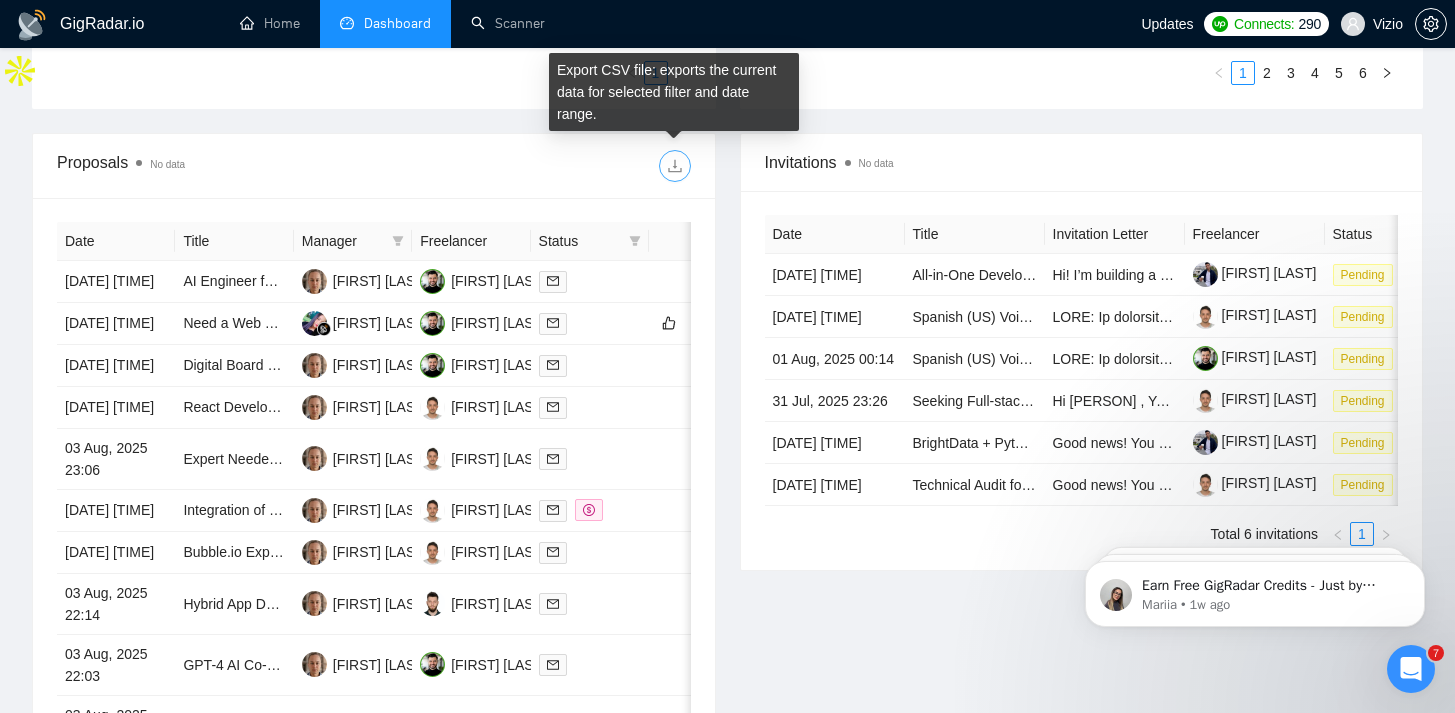 click 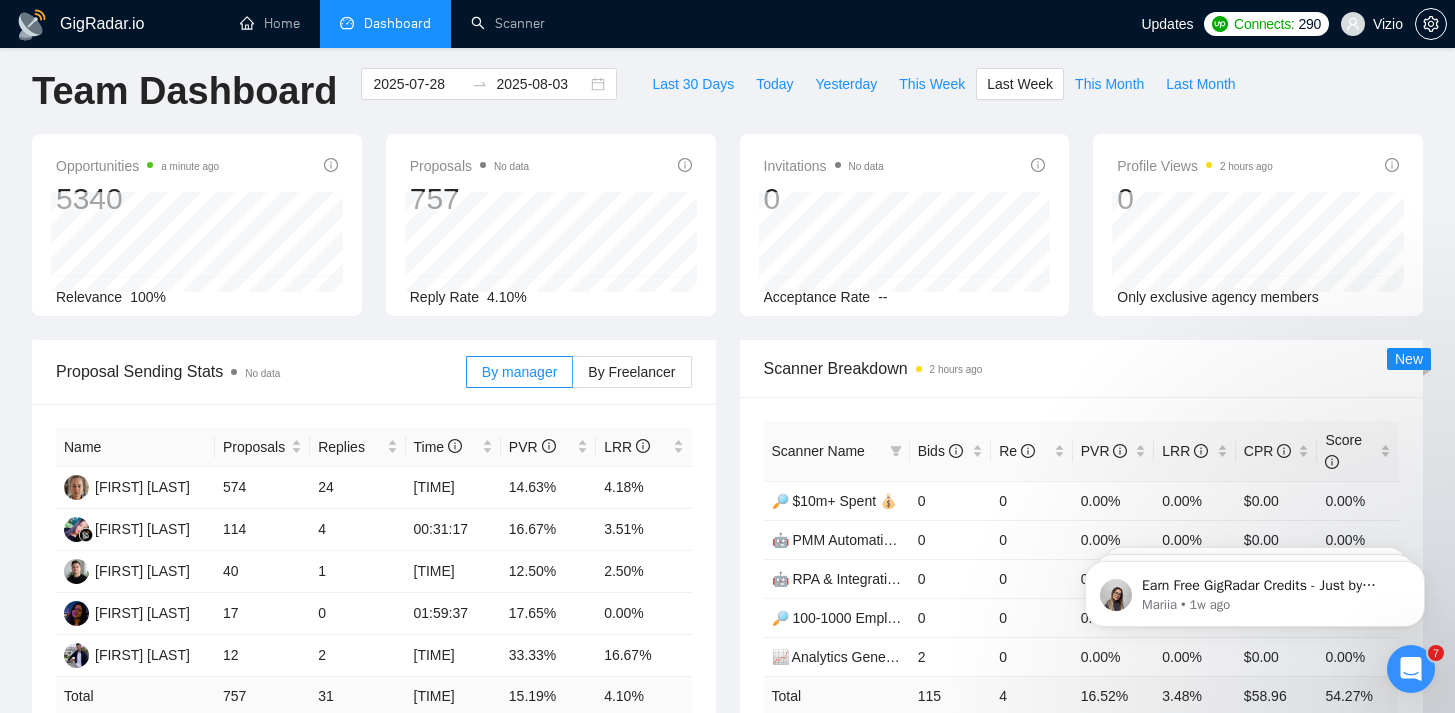 scroll, scrollTop: 0, scrollLeft: 0, axis: both 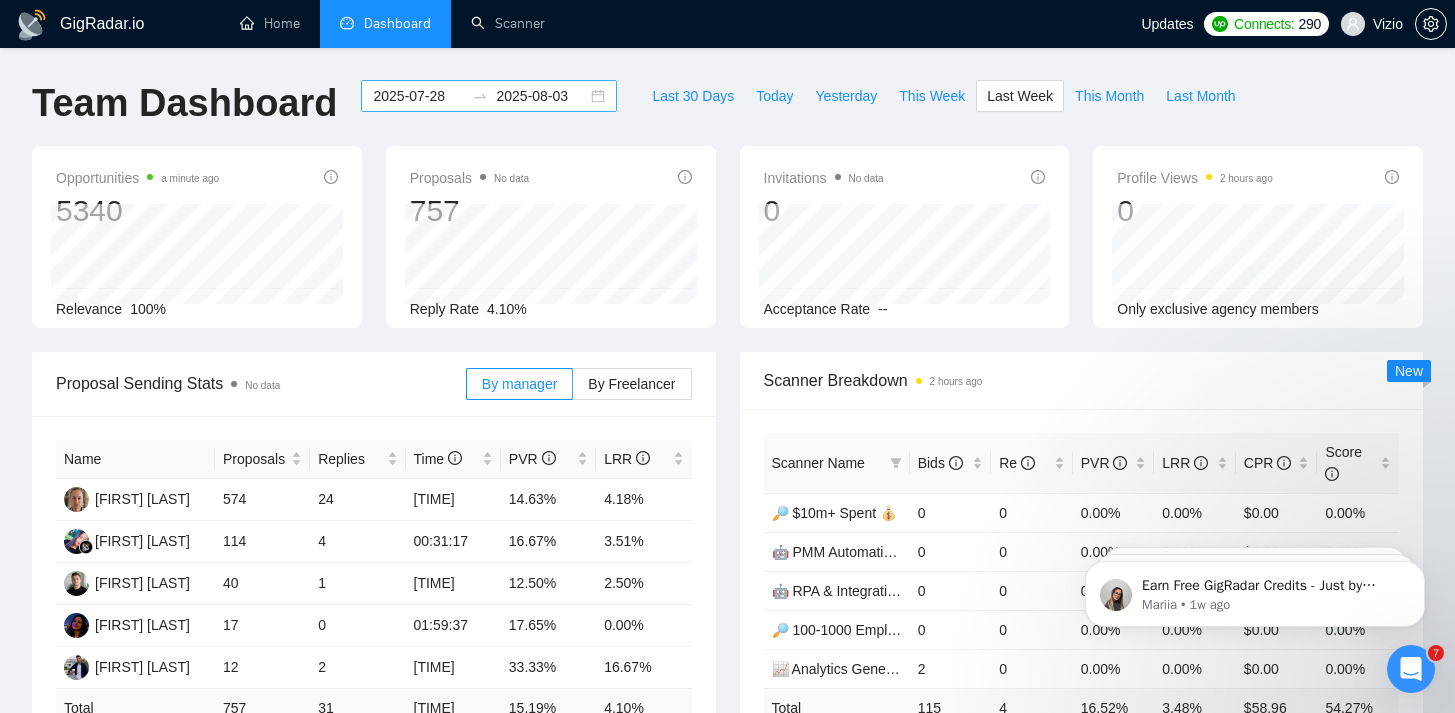click on "2025-08-03" at bounding box center [541, 96] 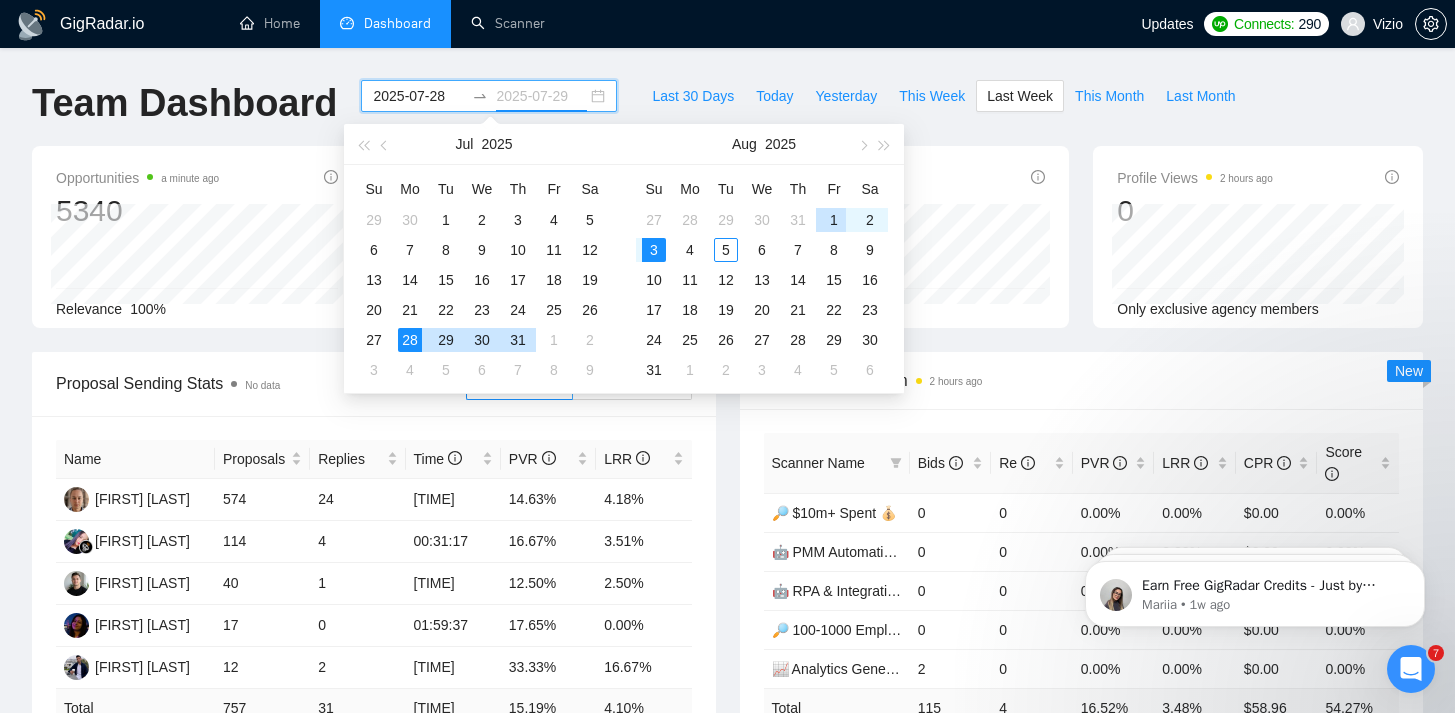 type on "2025-07-28" 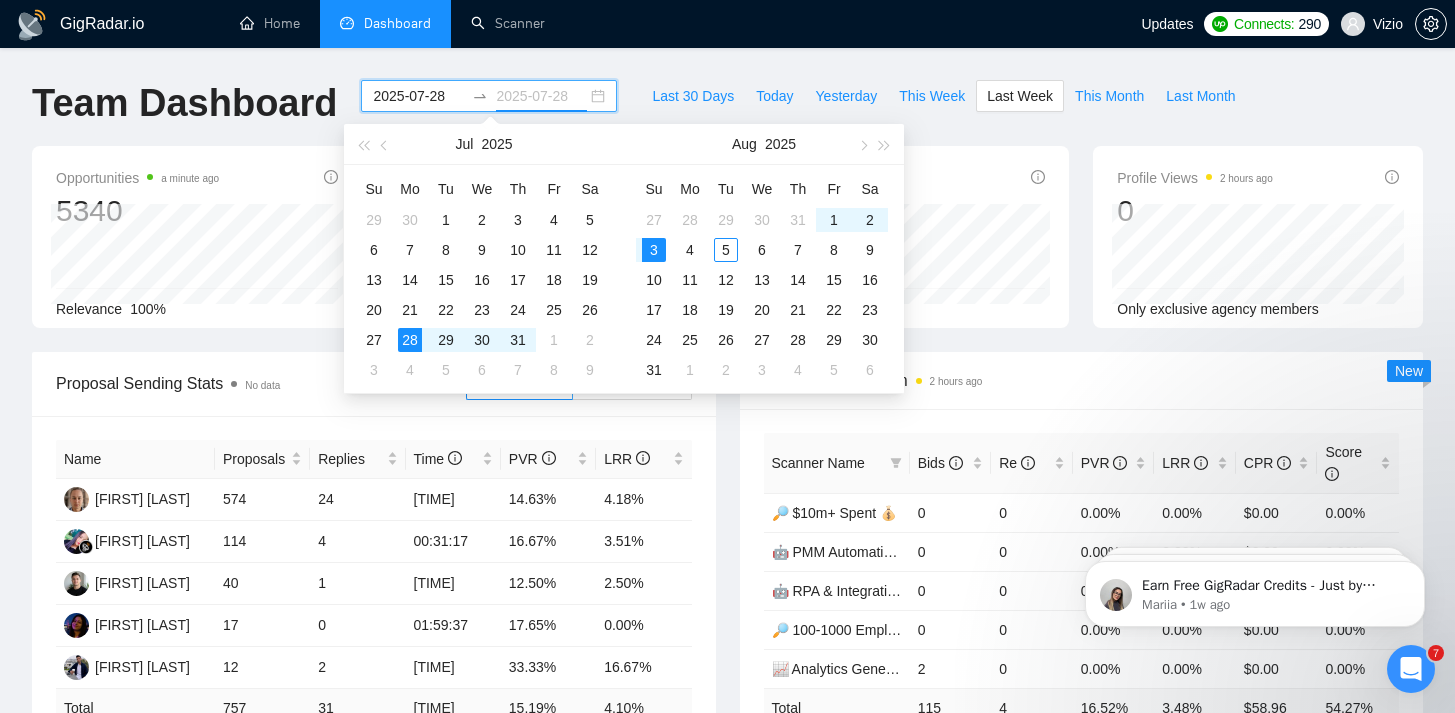 click on "28" at bounding box center (410, 340) 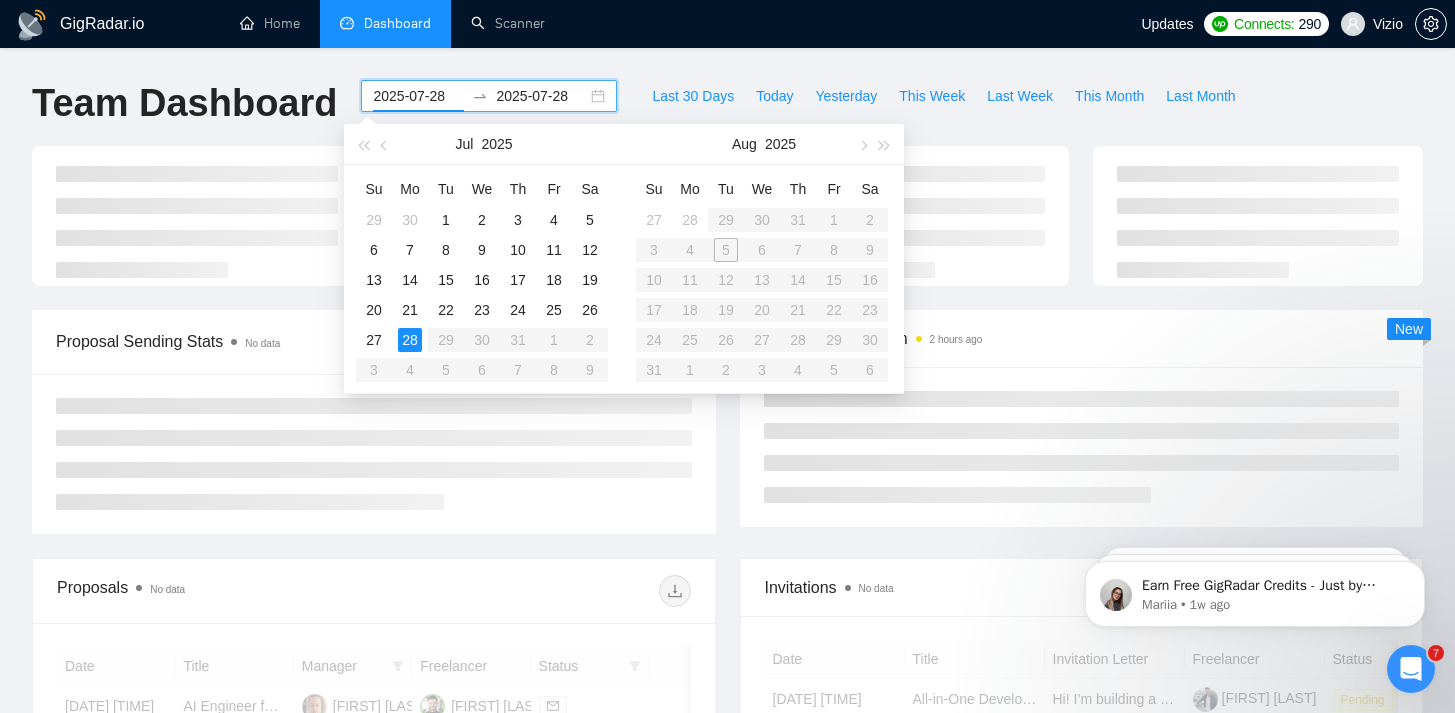 click on "28" at bounding box center [410, 340] 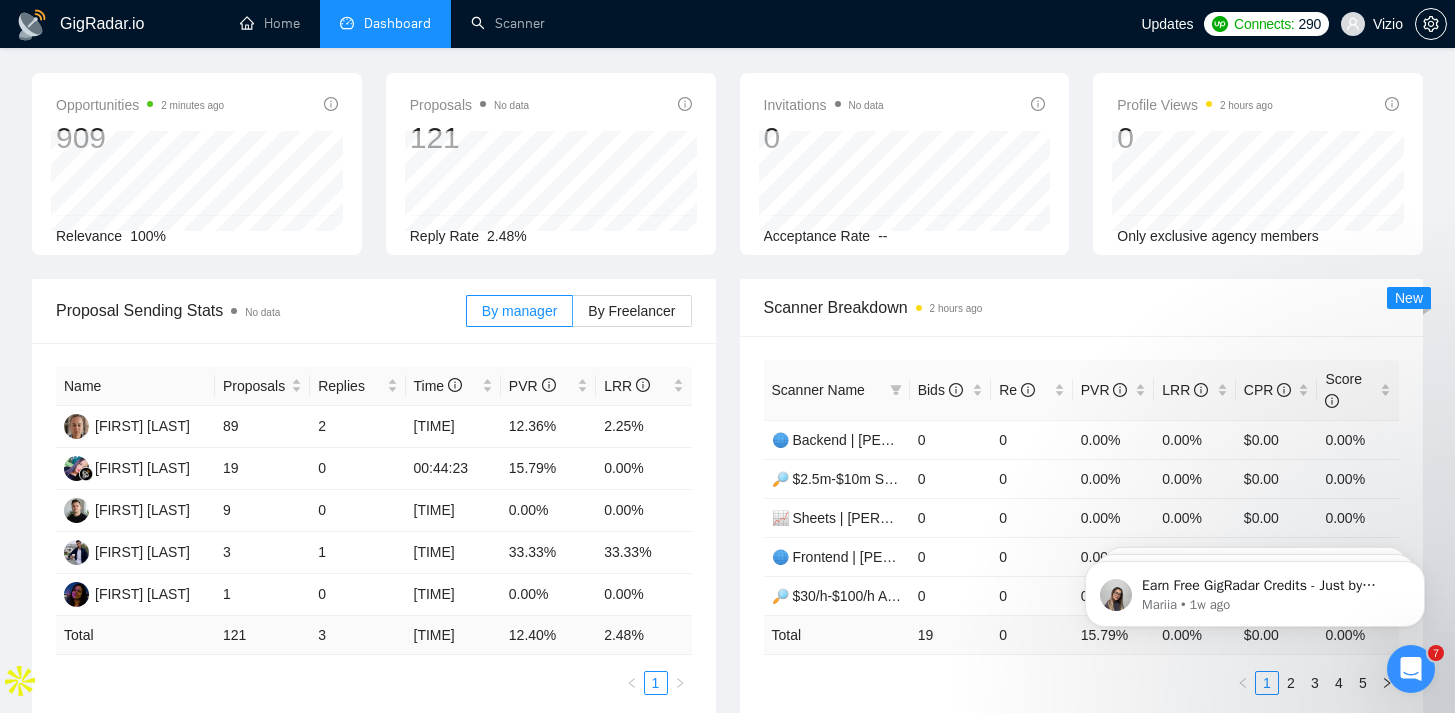 scroll, scrollTop: 334, scrollLeft: 0, axis: vertical 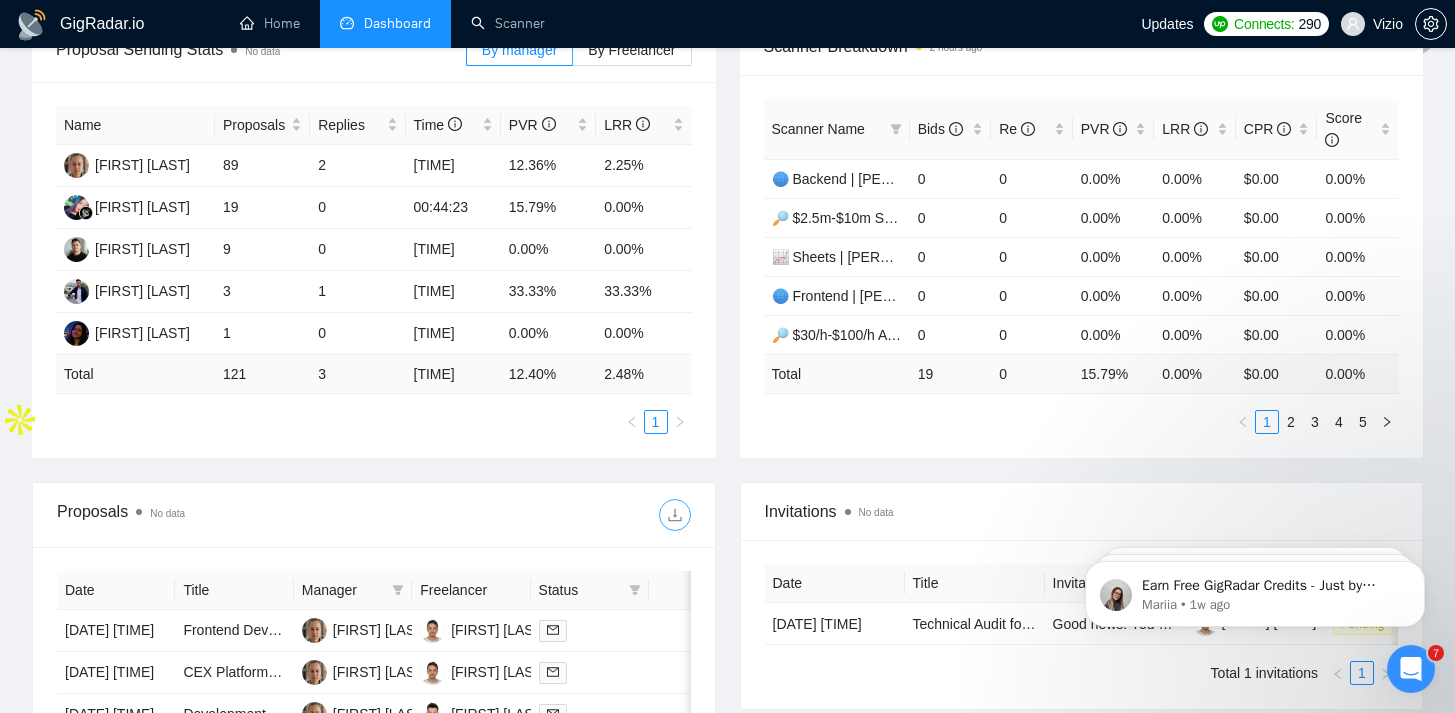 click at bounding box center [675, 515] 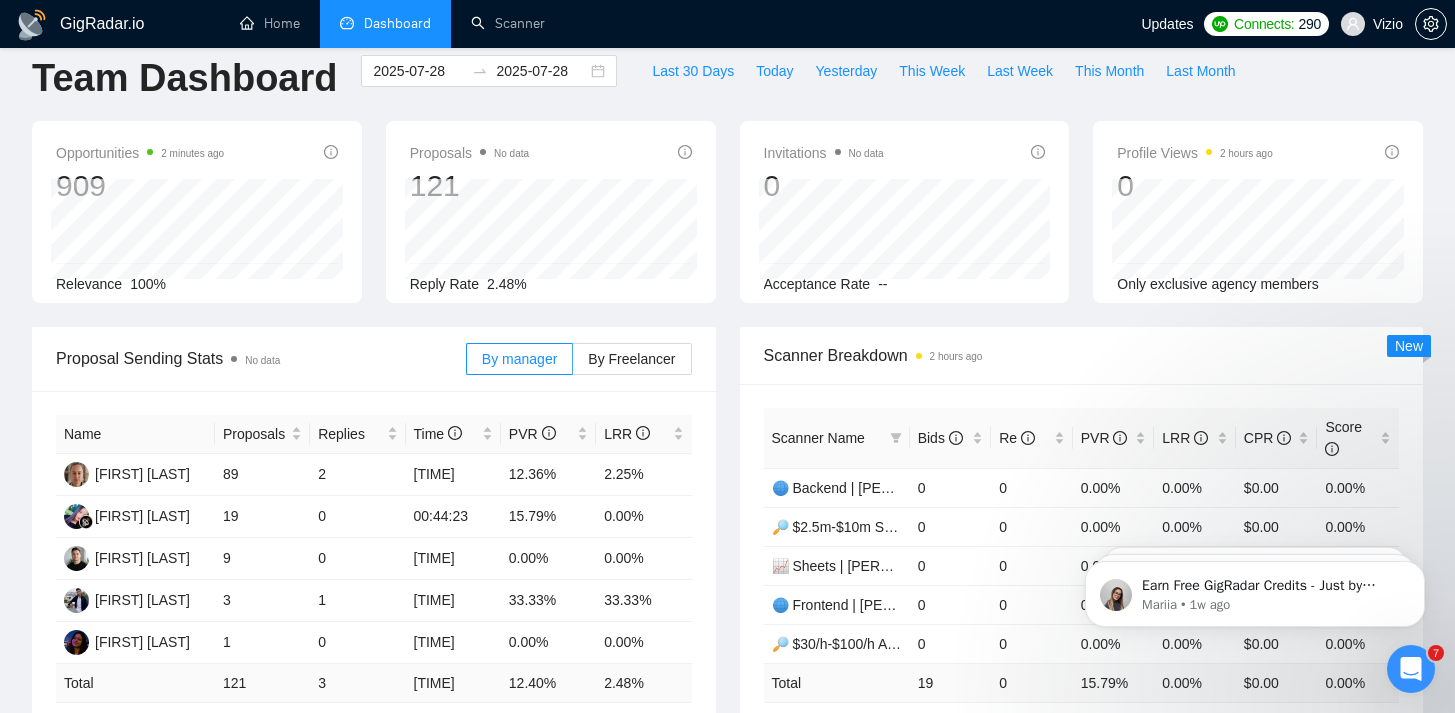 scroll, scrollTop: 0, scrollLeft: 0, axis: both 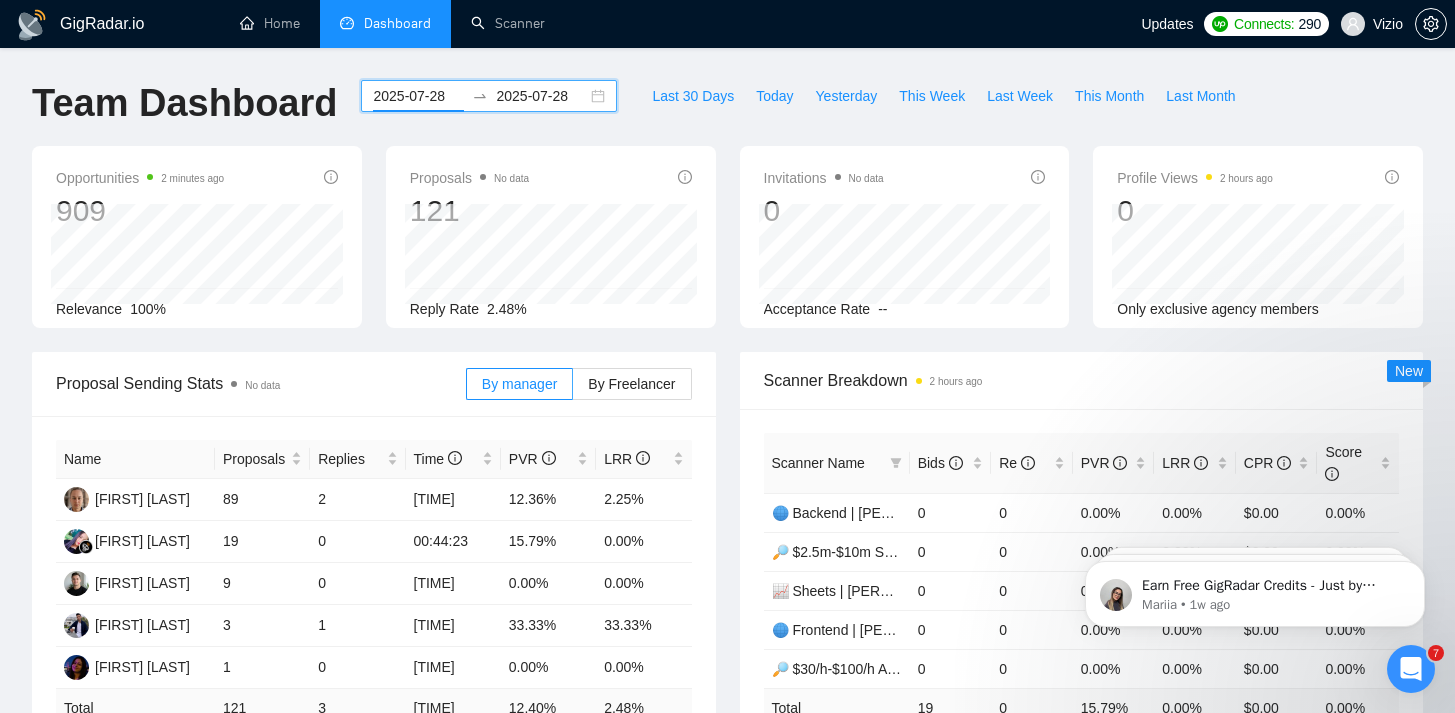 click on "2025-07-28" at bounding box center (418, 96) 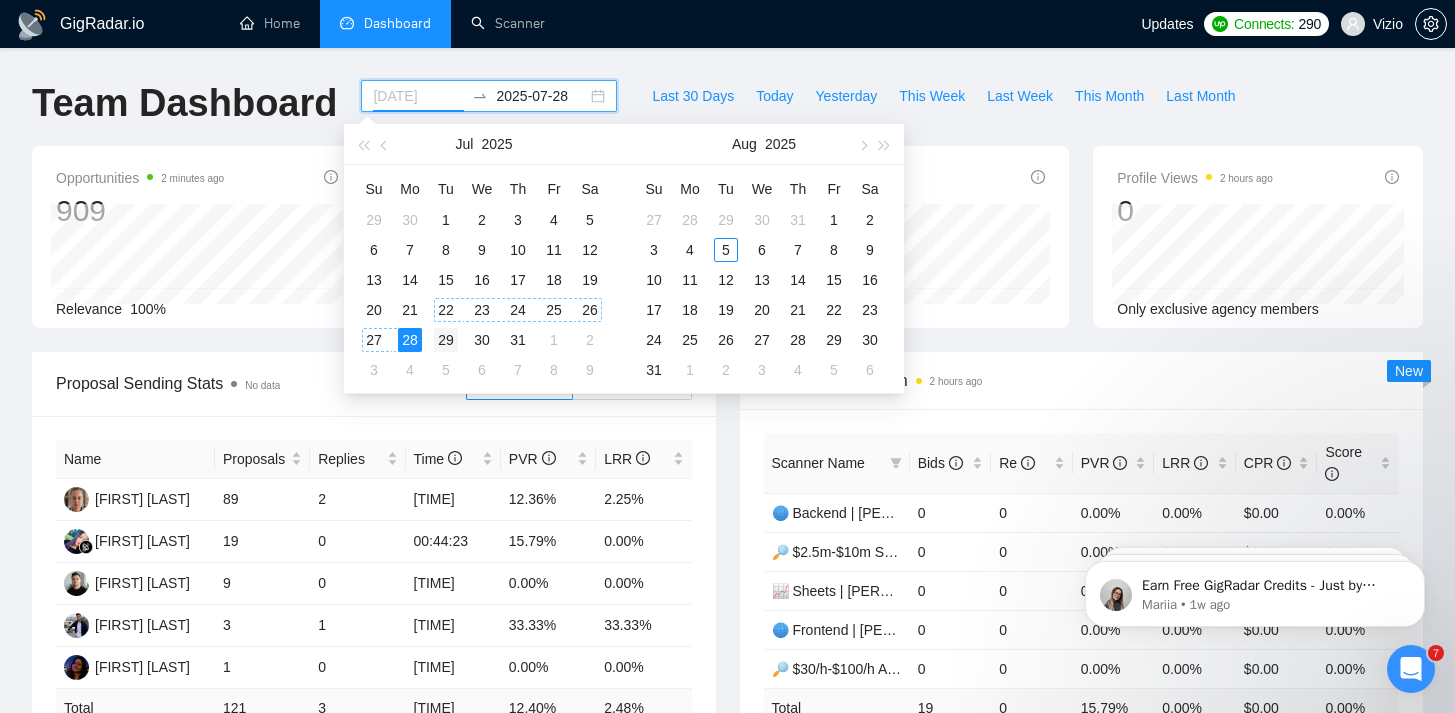 type on "2025-07-29" 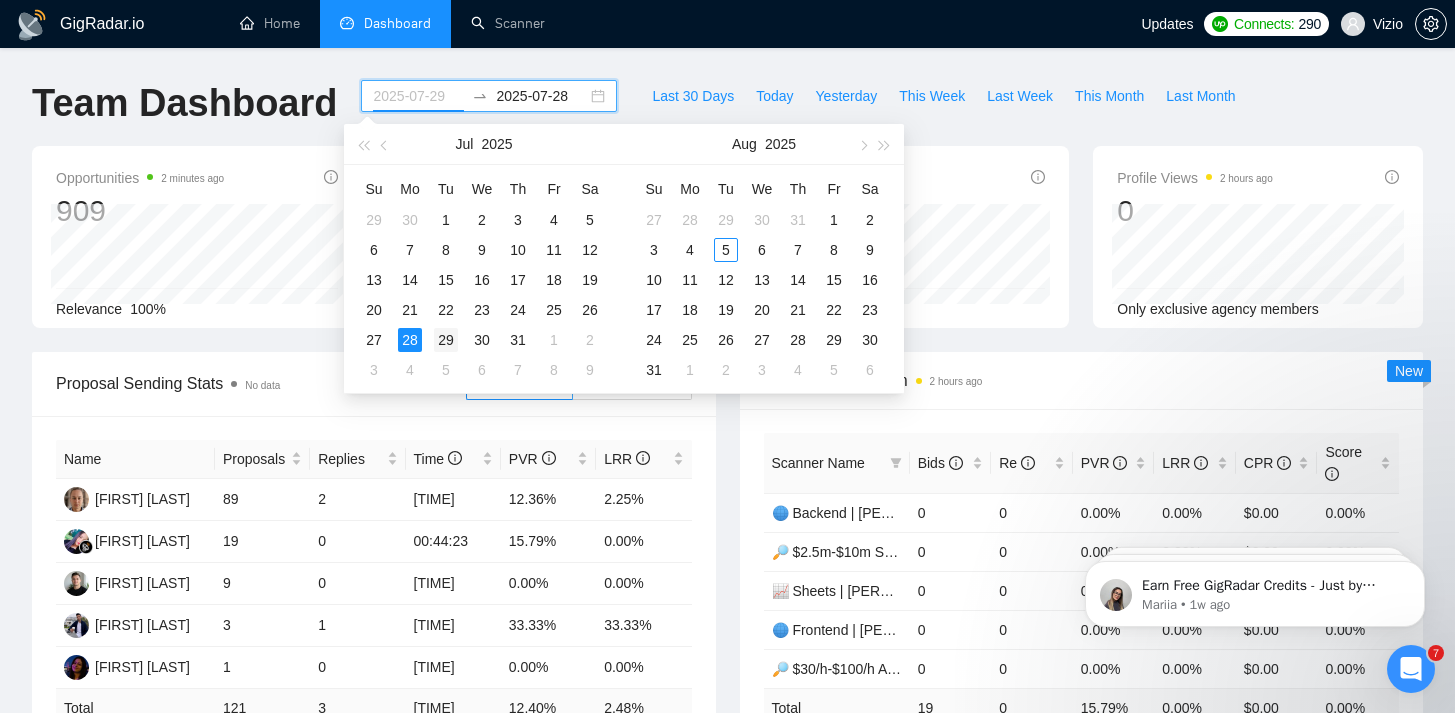 click on "29" at bounding box center (446, 340) 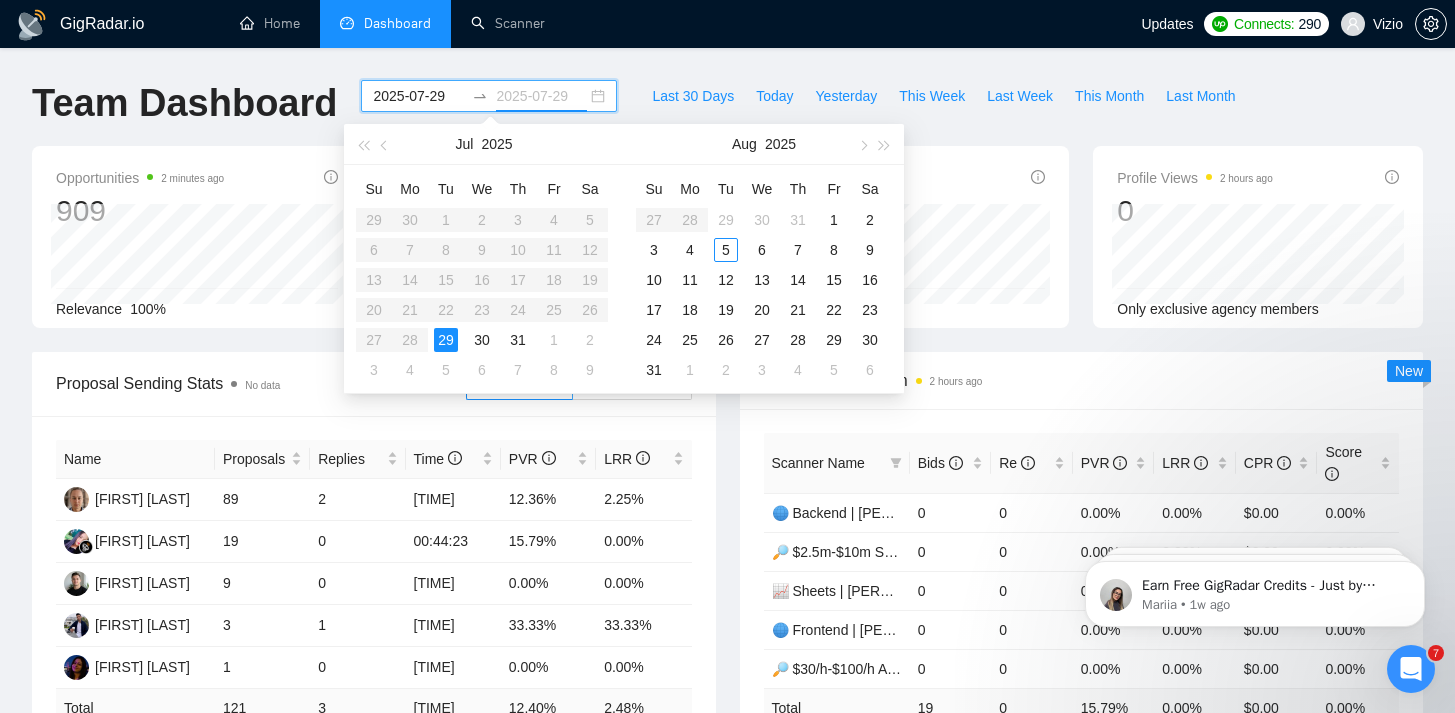click on "29" at bounding box center (446, 340) 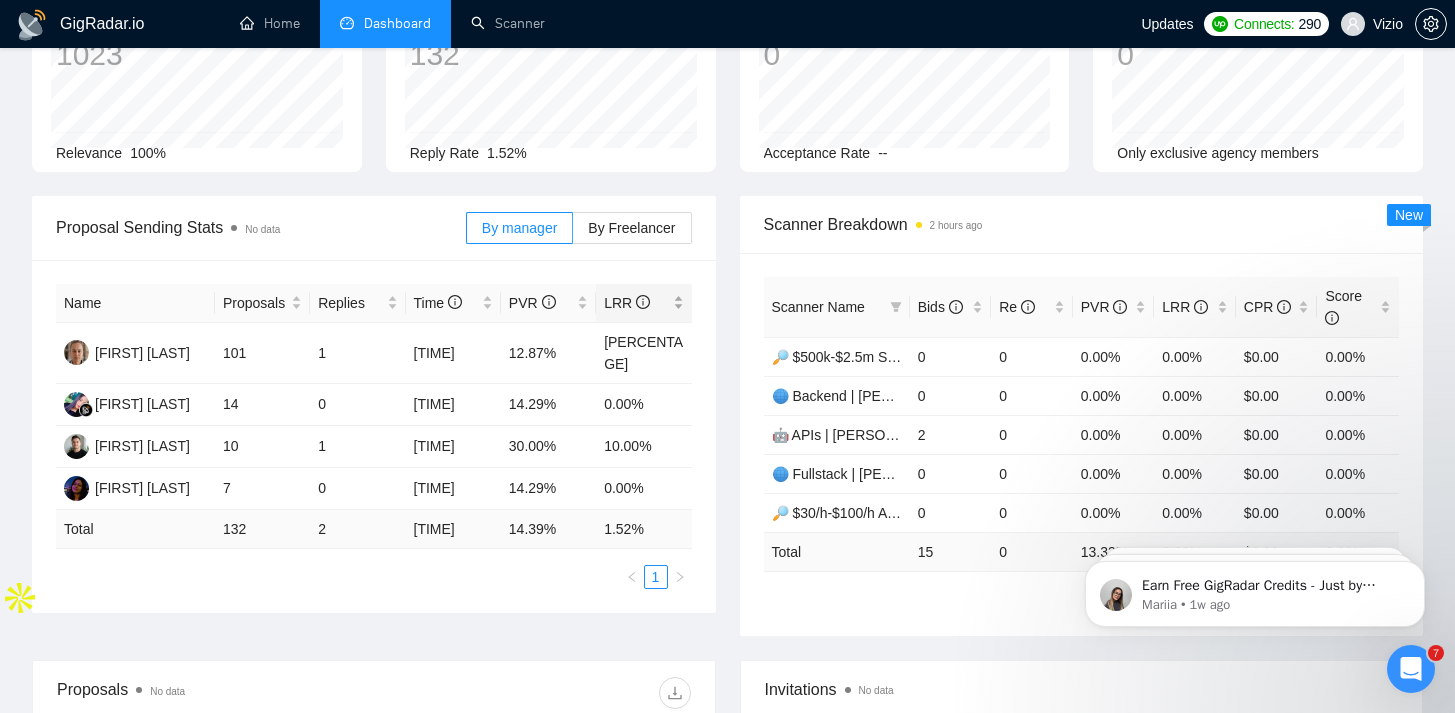scroll, scrollTop: 347, scrollLeft: 0, axis: vertical 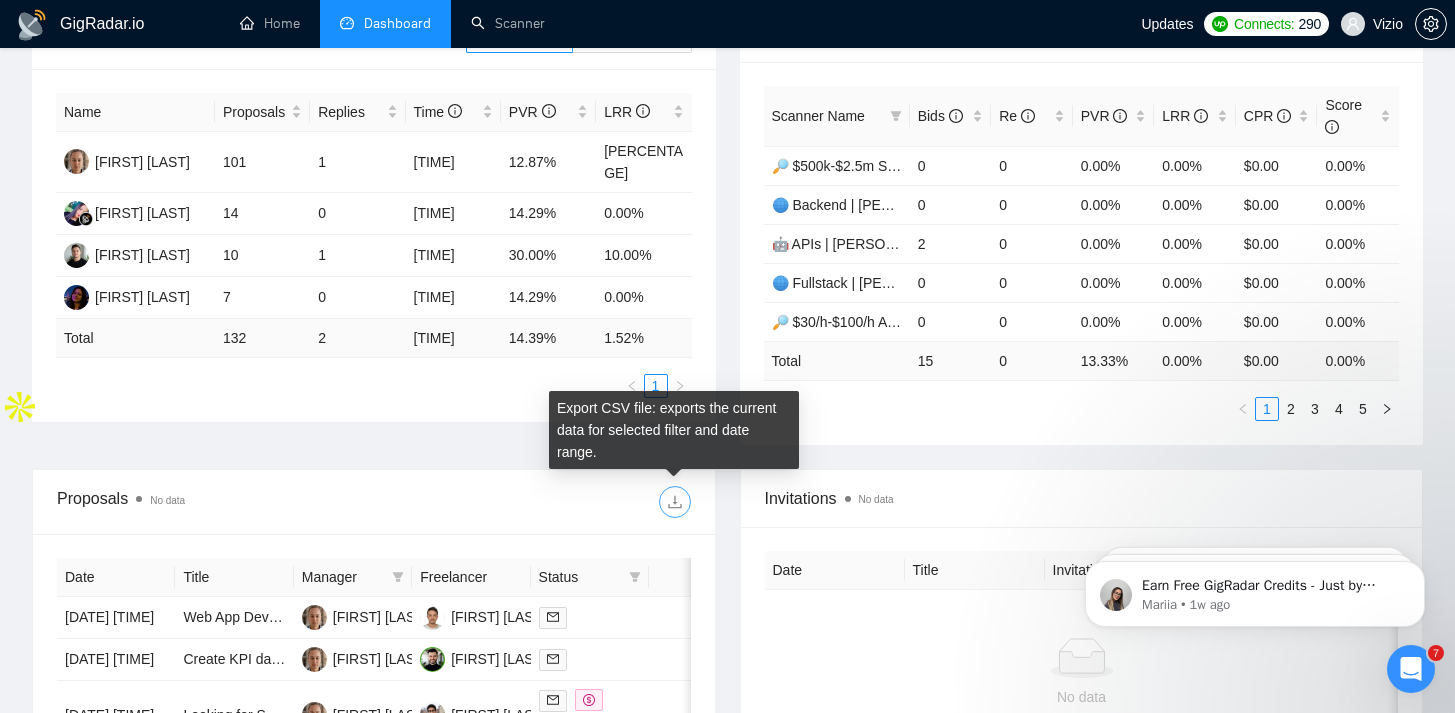click 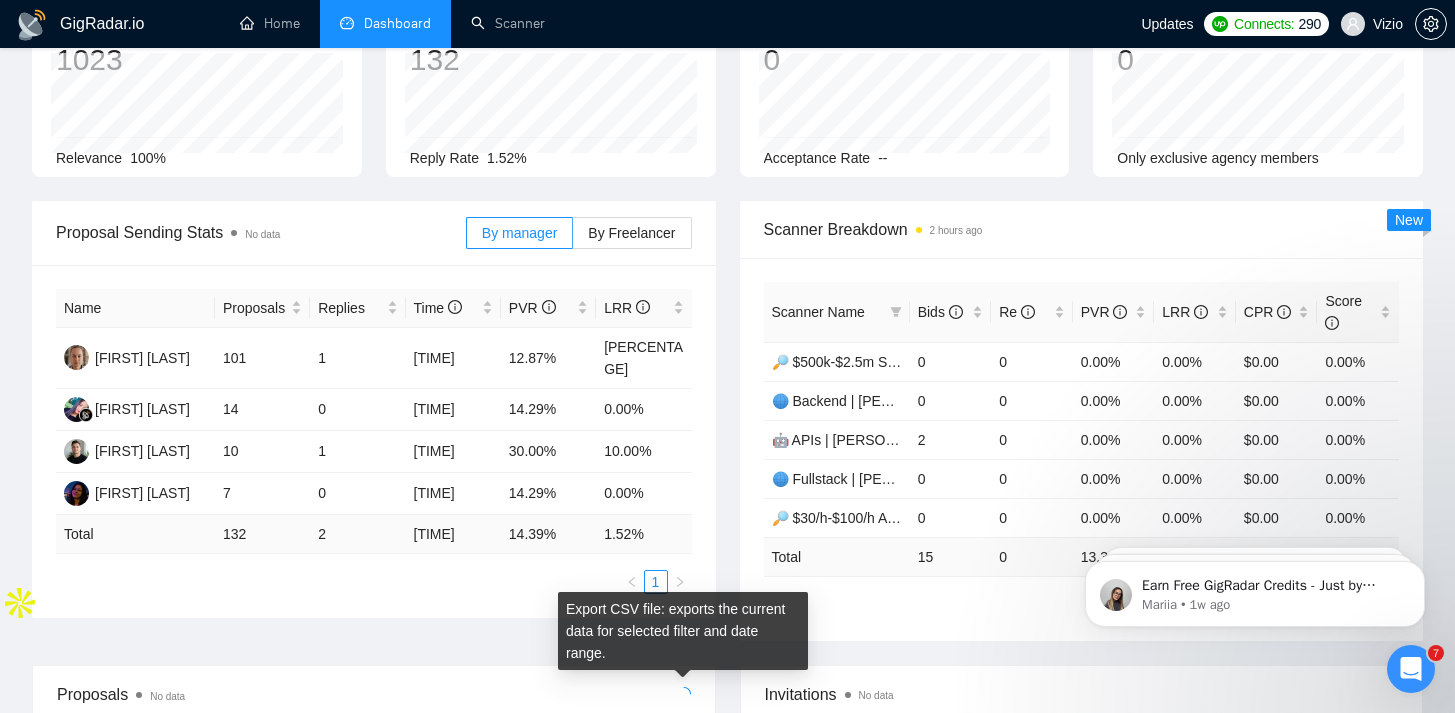 scroll, scrollTop: 0, scrollLeft: 0, axis: both 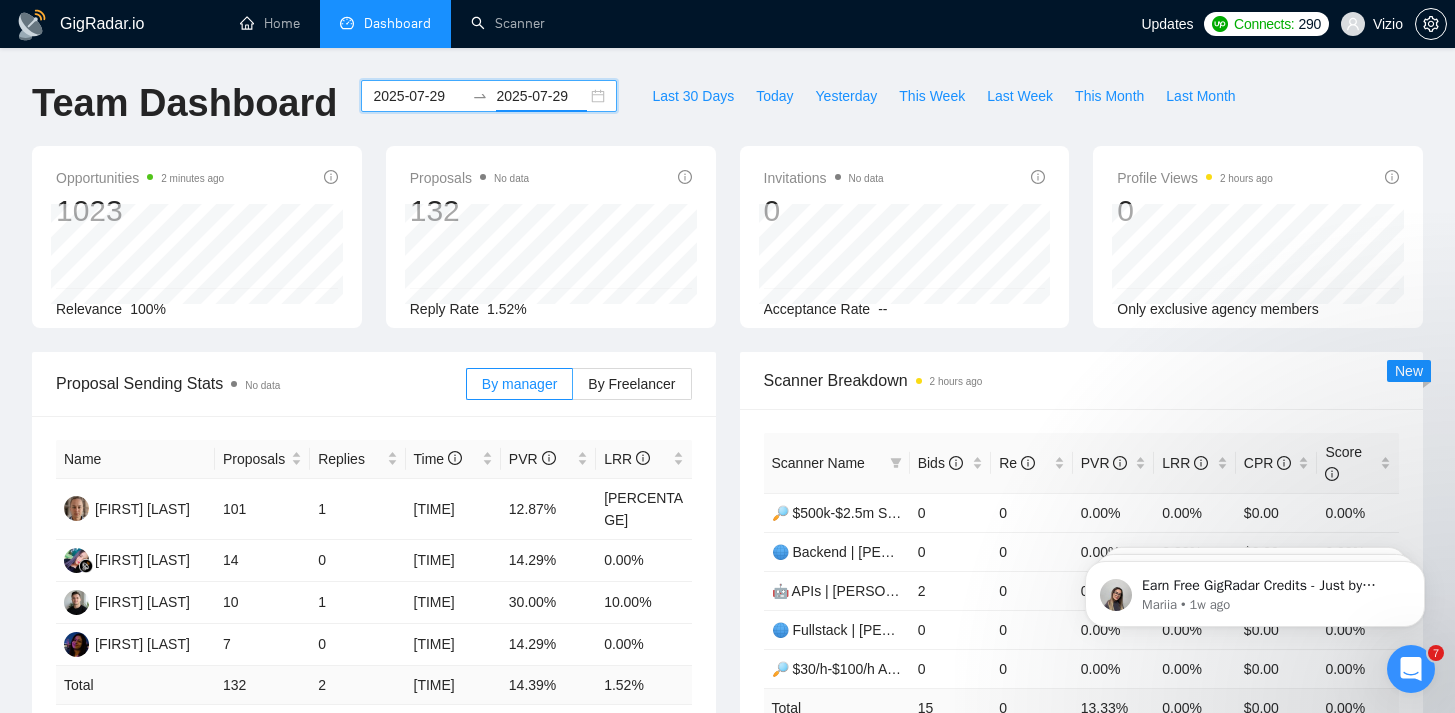 click on "2025-07-29" at bounding box center (541, 96) 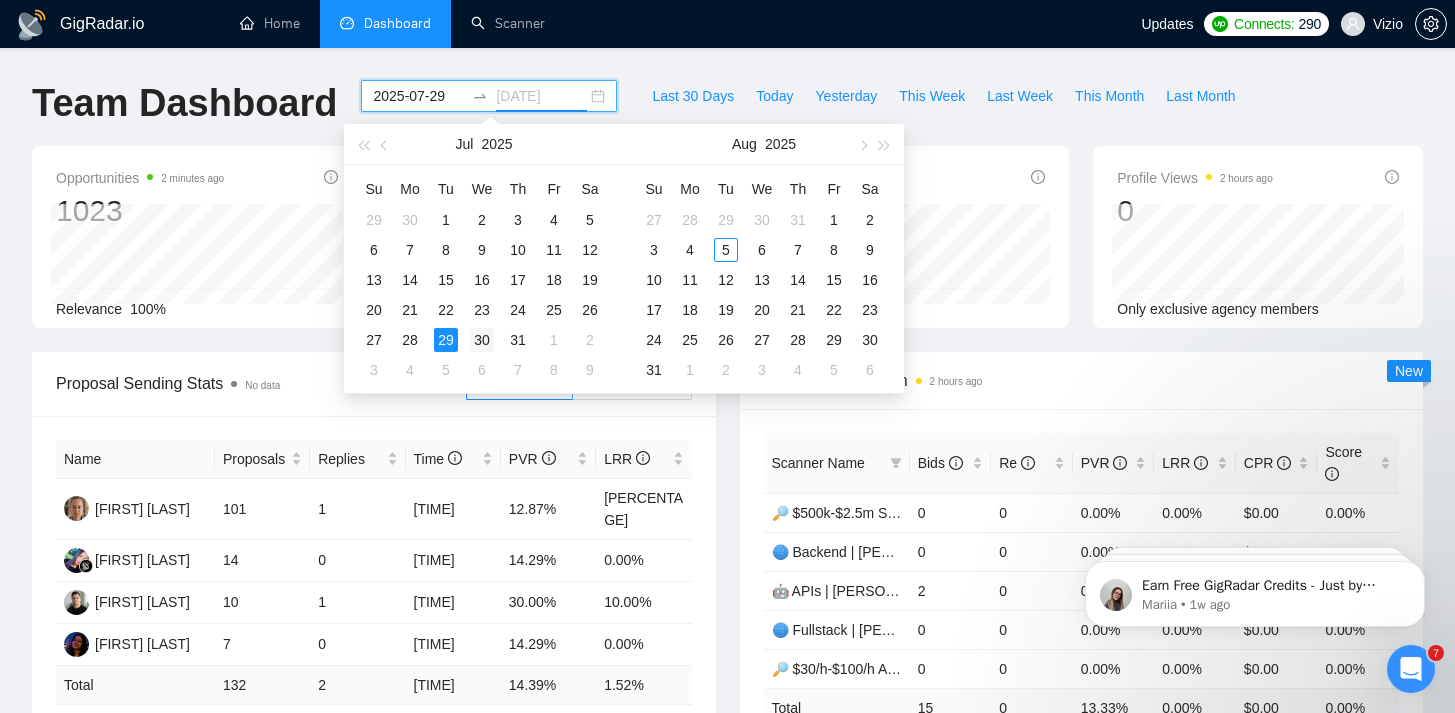type on "2025-07-30" 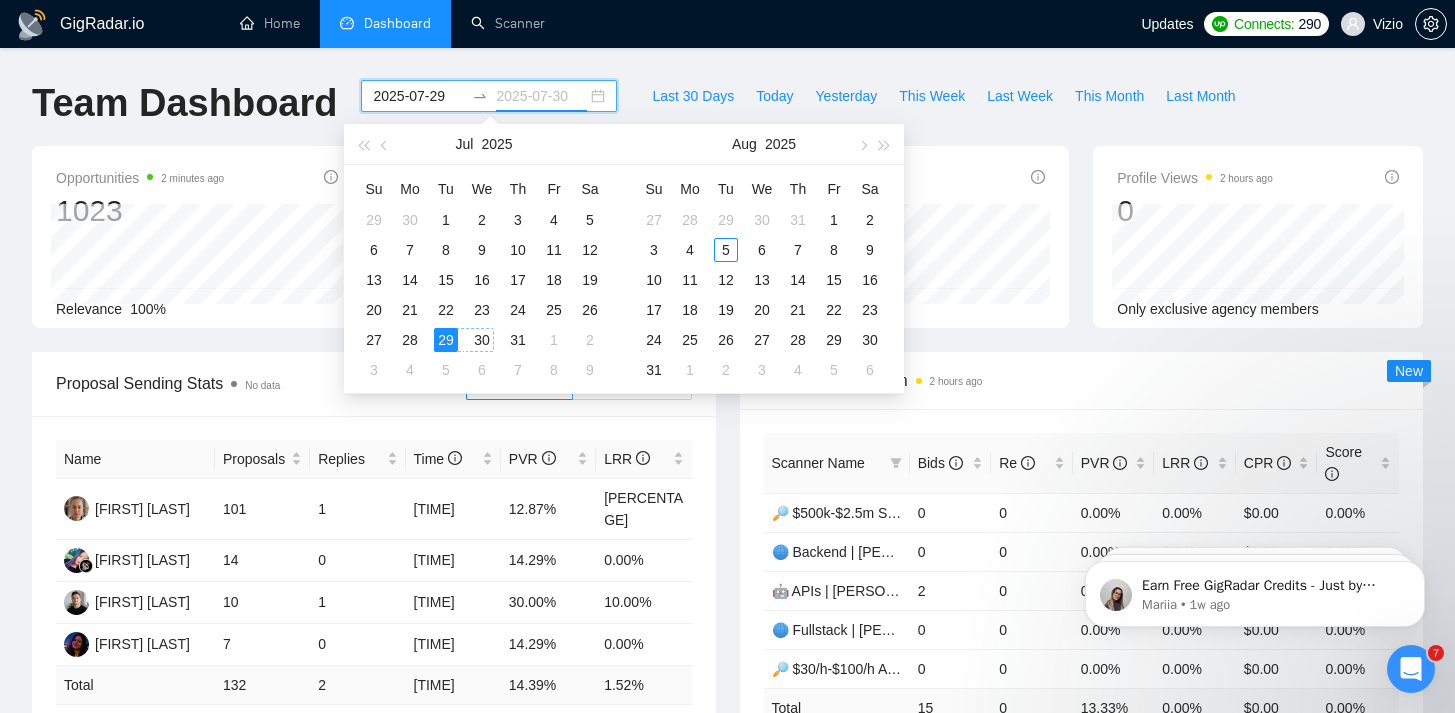 click on "30" at bounding box center [482, 340] 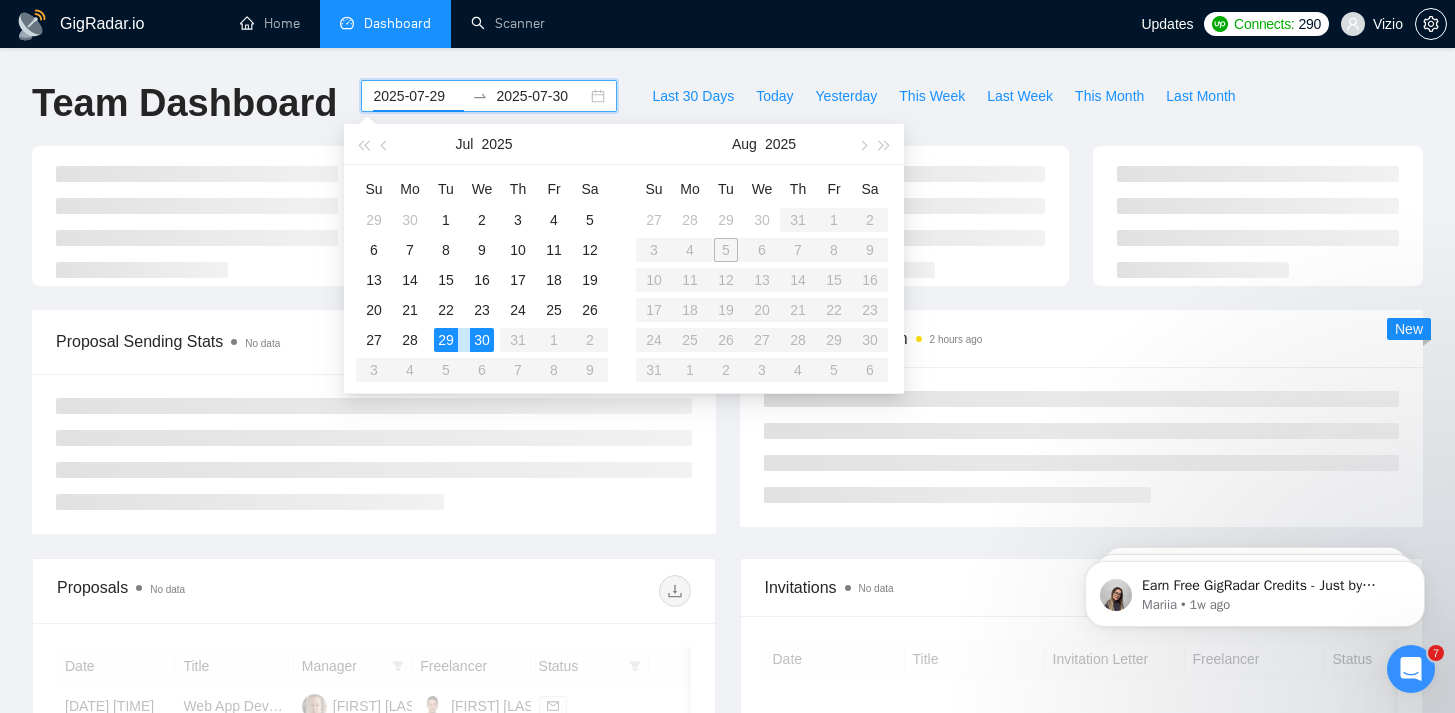 click on "30" at bounding box center (482, 340) 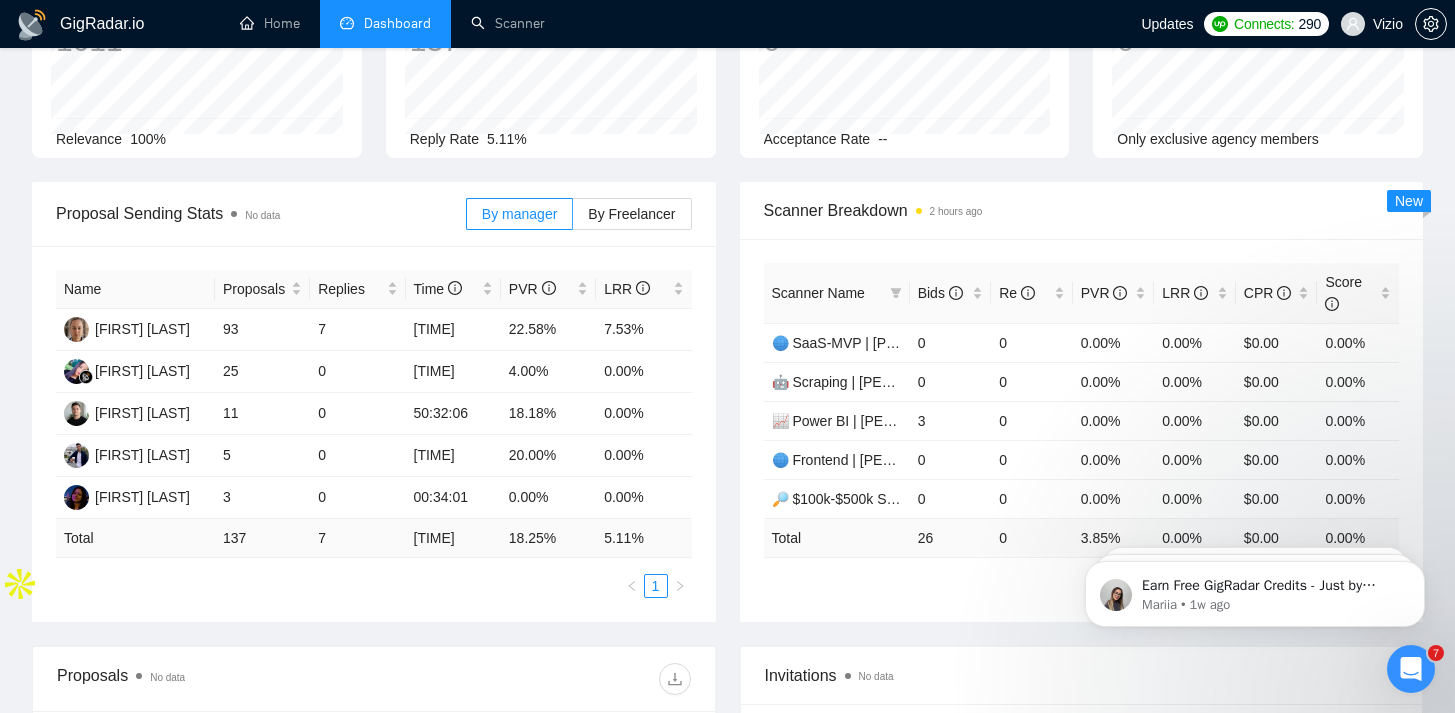 scroll, scrollTop: 0, scrollLeft: 0, axis: both 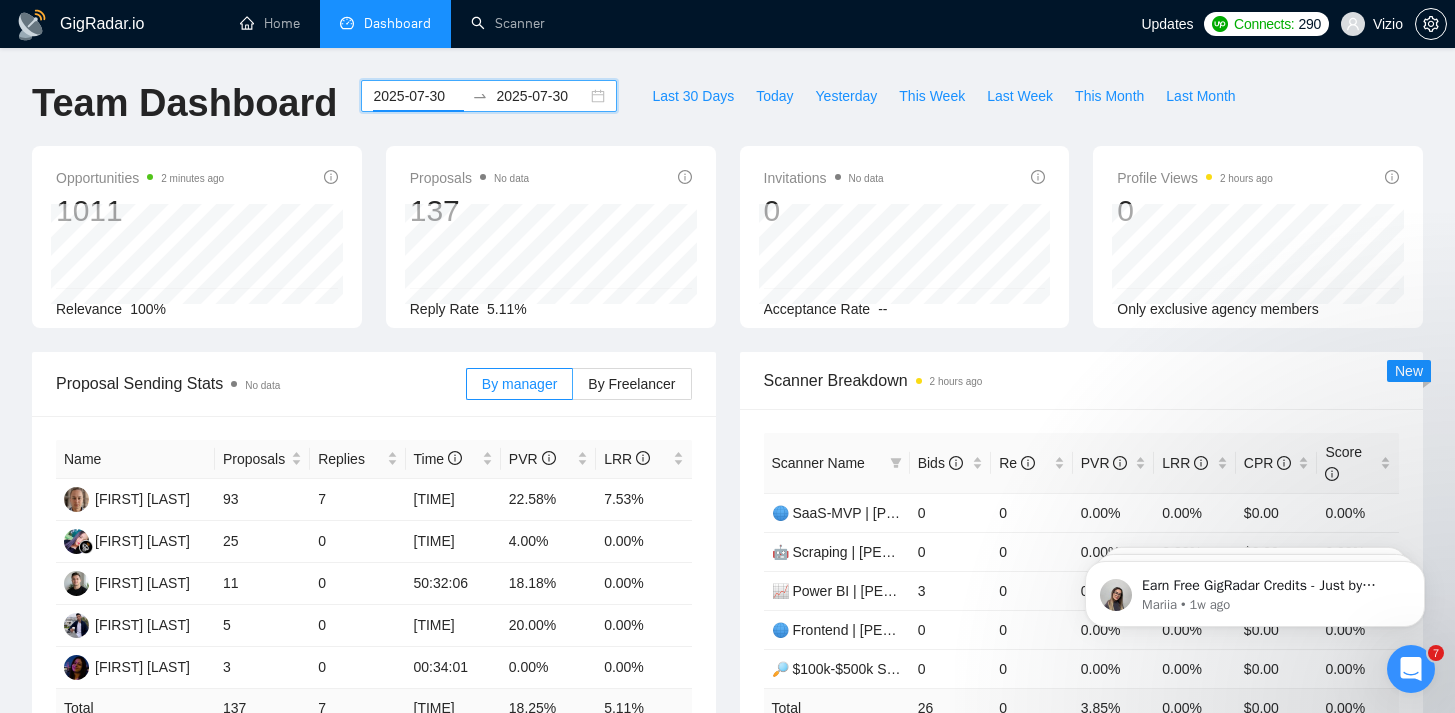click on "2025-07-30" at bounding box center [541, 96] 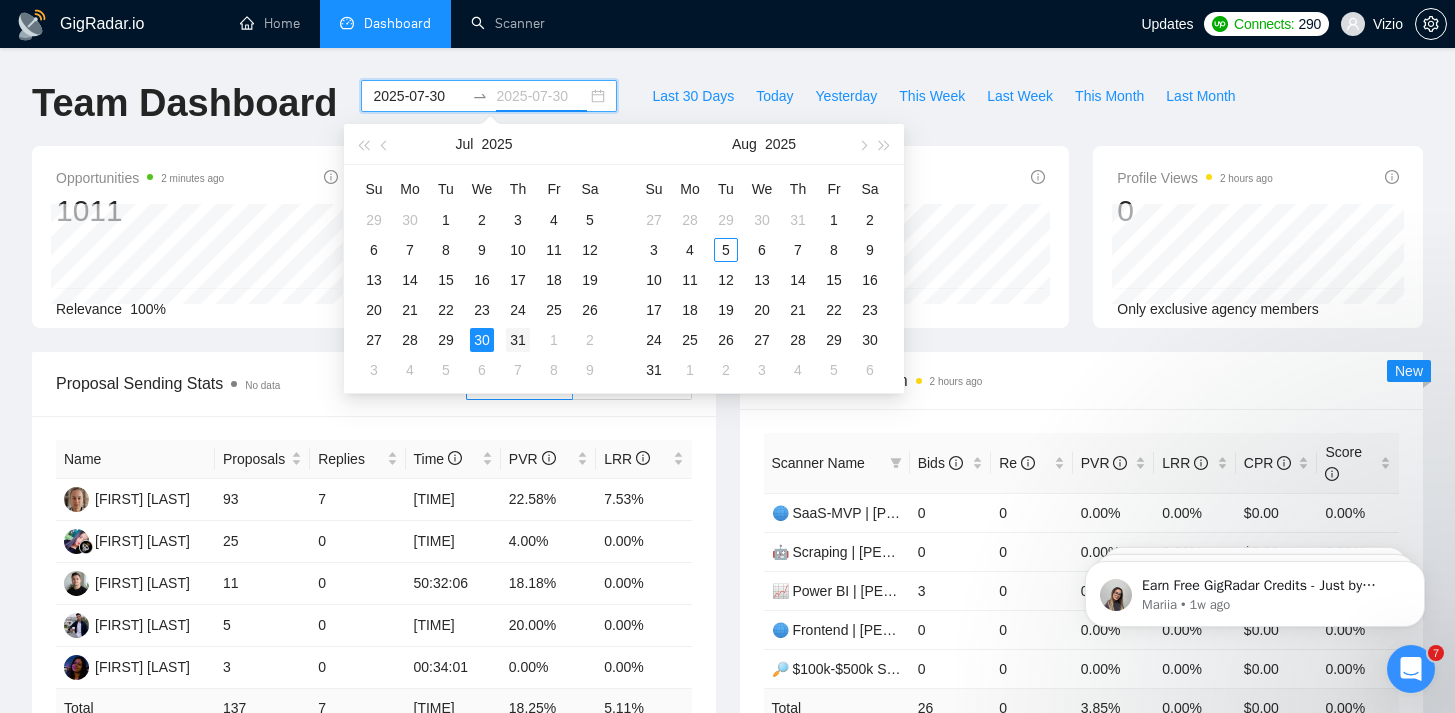 type on "[DATE]" 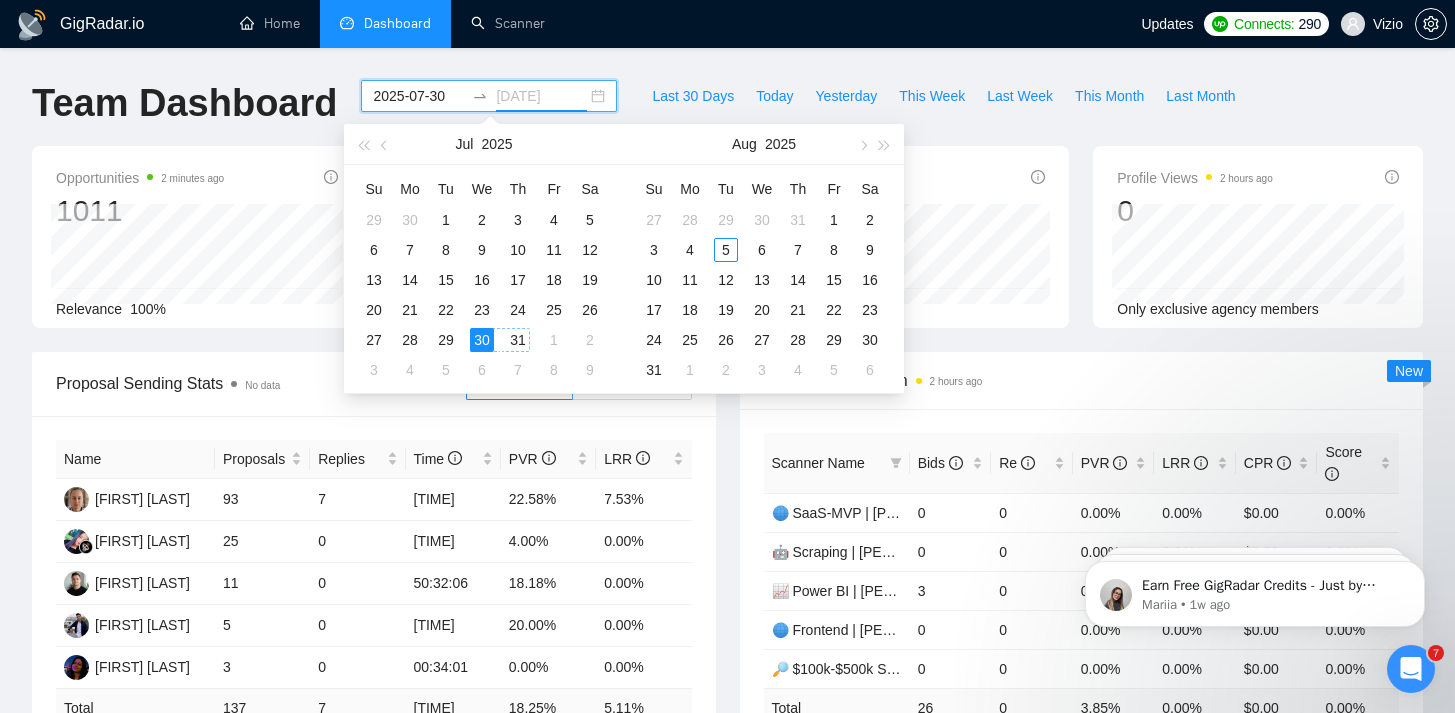 click on "31" at bounding box center [518, 340] 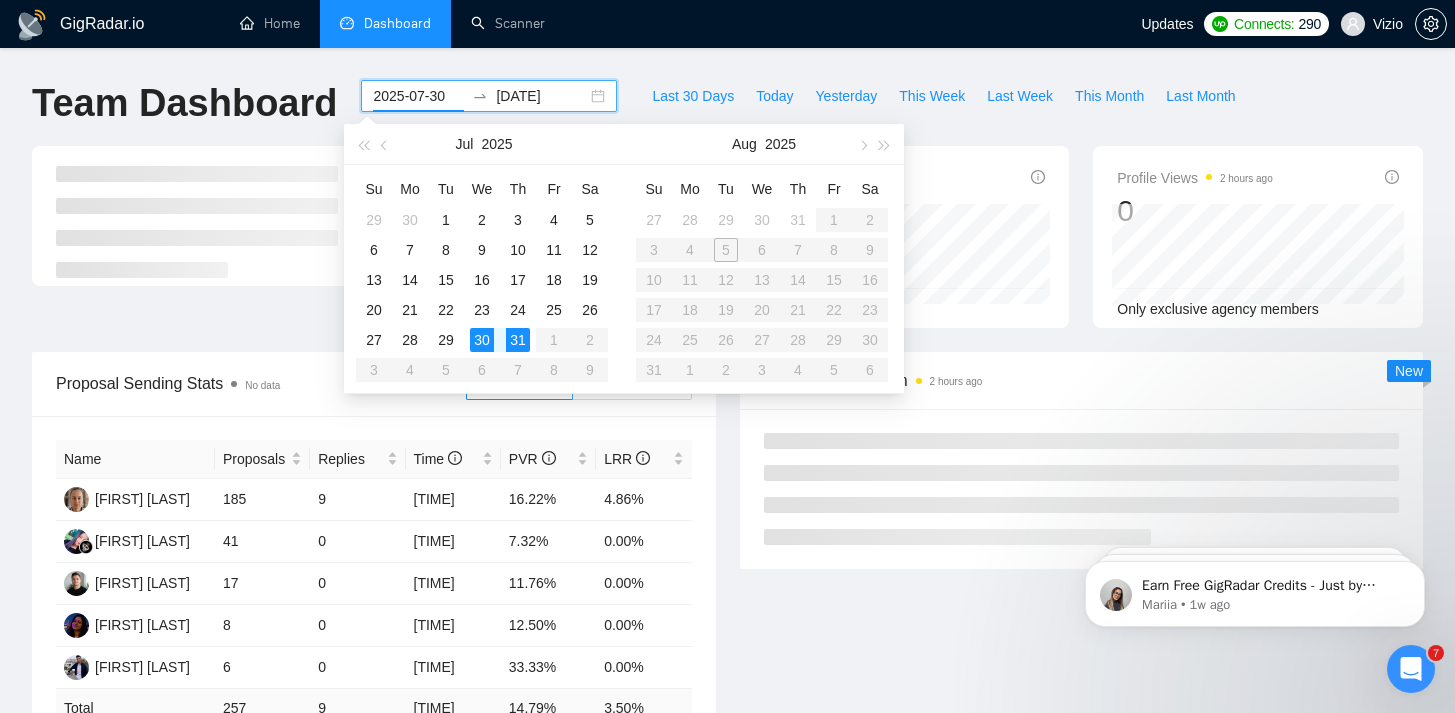 click on "GigRadar.io Home Dashboard Scanner Updates  Connects: 290 Vizio Team Dashboard [DATE] [DATE] Last 30 Days Today Yesterday This Week Last Week This Month Last Month Proposals No data 257   Reply Rate 3.50% Invitations No data 0   Acceptance Rate -- Profile Views 2 hours ago 0   Only exclusive agency members Proposal Sending Stats No data By manager By Freelancer Name Proposals Replies Time   PVR   LRR   [FIRST] [LAST] 185 9 [TIME] 16.22% 4.86% [FIRST] [LAST] 41 0 [TIME] 7.32% 0.00% [FIRST] [LAST] 17 0 [TIME] 11.76% 0.00% [FIRST] [LAST] 8 0 [TIME] 12.50% 0.00% [FIRST] [LAST] 6 0 [TIME] 33.33% 0.00% Total 257 9 [TIME] 14.79 % 3.50 % 1 Scanner Breakdown 2 hours ago New Proposals No data Date Title Manager Freelancer Status               [DATE] [TIME] API Developer Needed: Integrate Campspot Booking API with WordPress Site [FIRST] [LAST] [FIRST] [LAST] [DATE] [TIME] Automation using Power Automate and SharePoint [FIRST] [LAST] [FIRST] [LAST] [DATE] [TIME] 1 2" at bounding box center (727, 855) 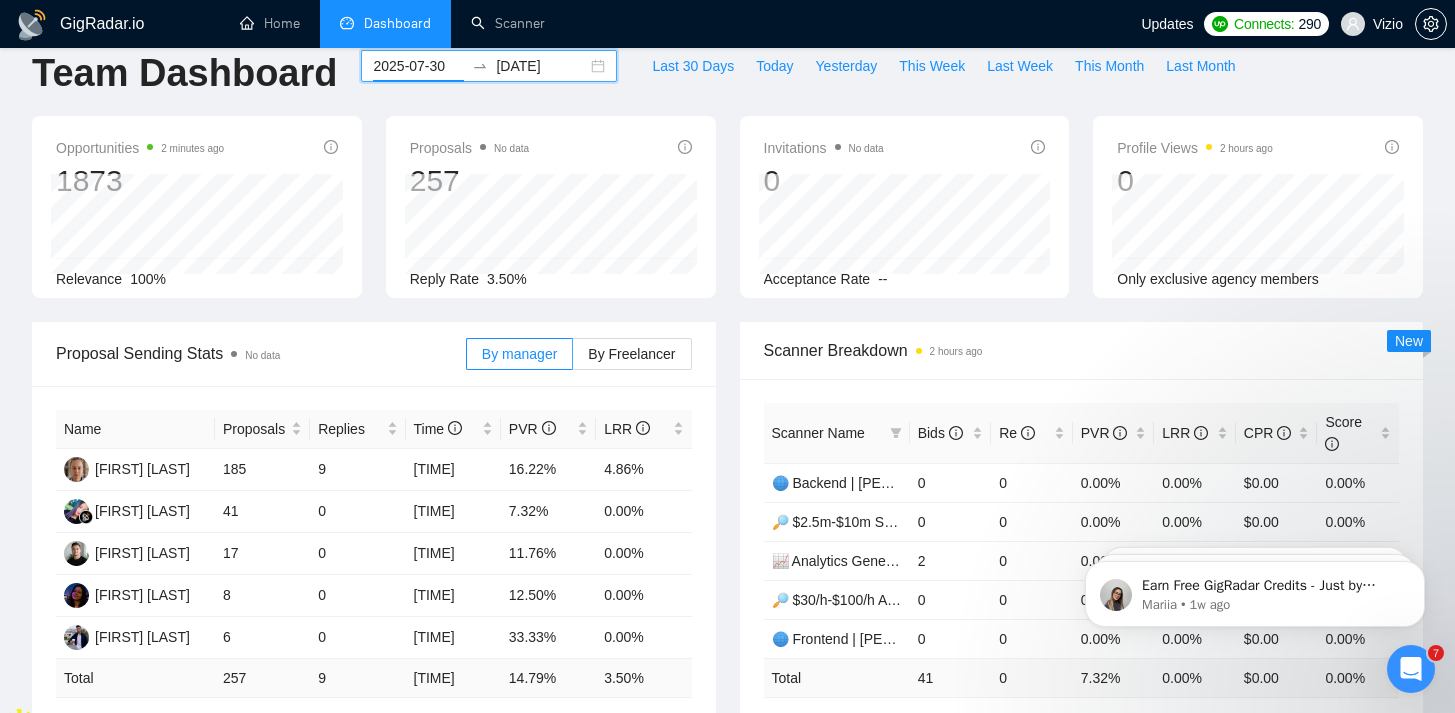 scroll, scrollTop: 380, scrollLeft: 0, axis: vertical 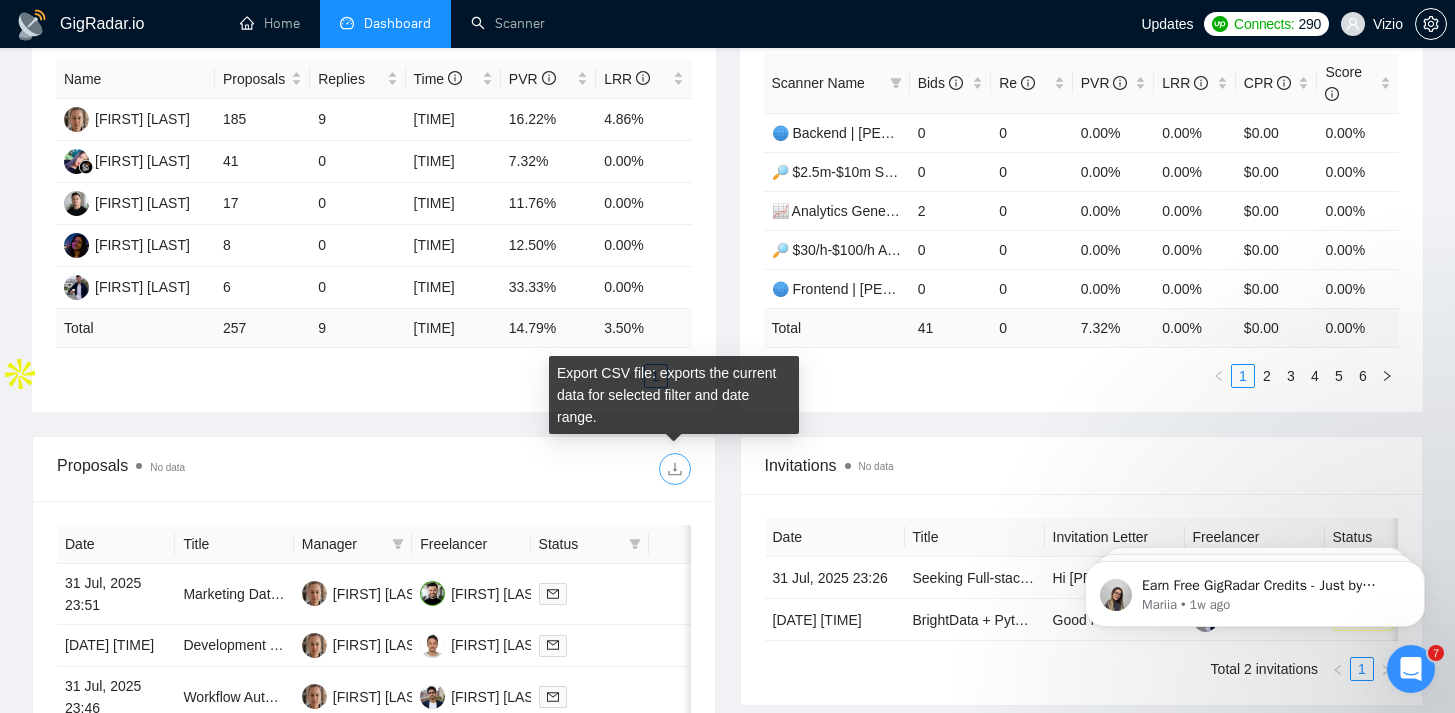 click 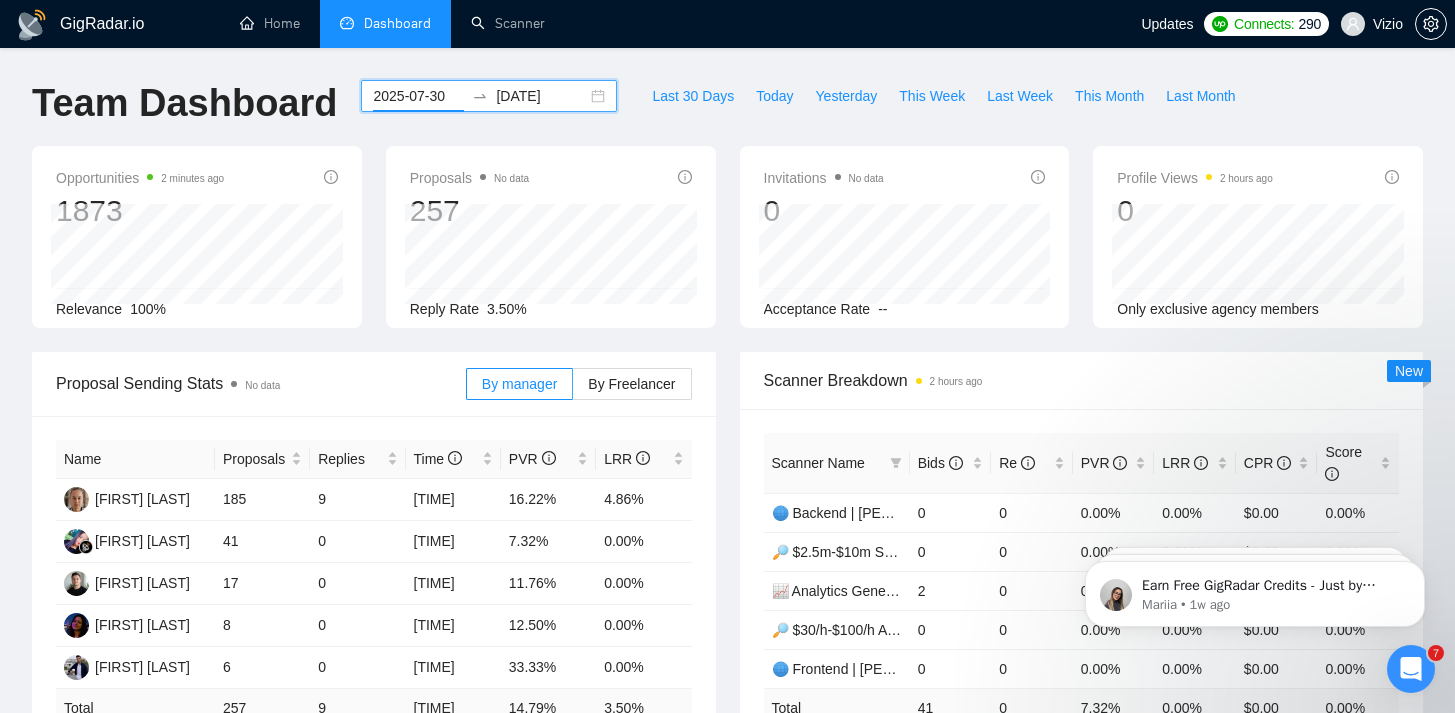 scroll, scrollTop: 0, scrollLeft: 0, axis: both 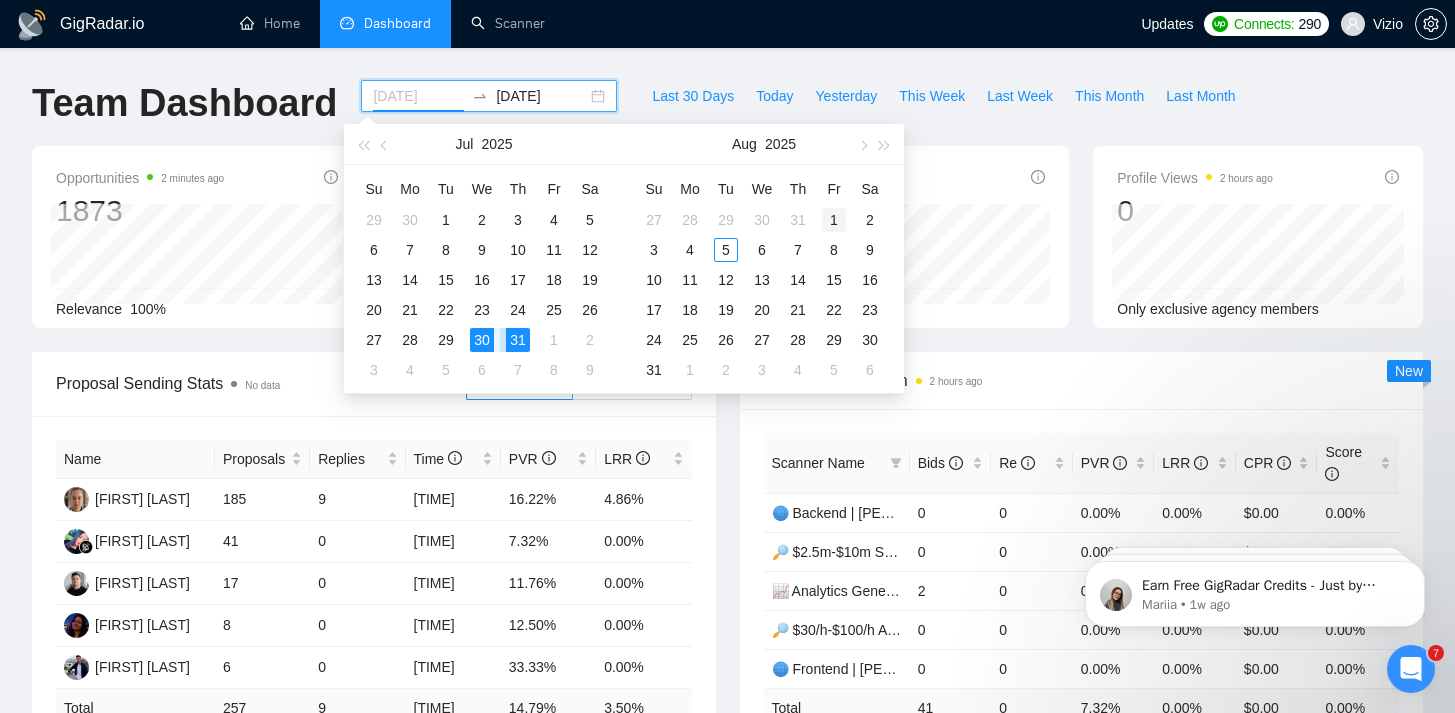 type on "2025-08-01" 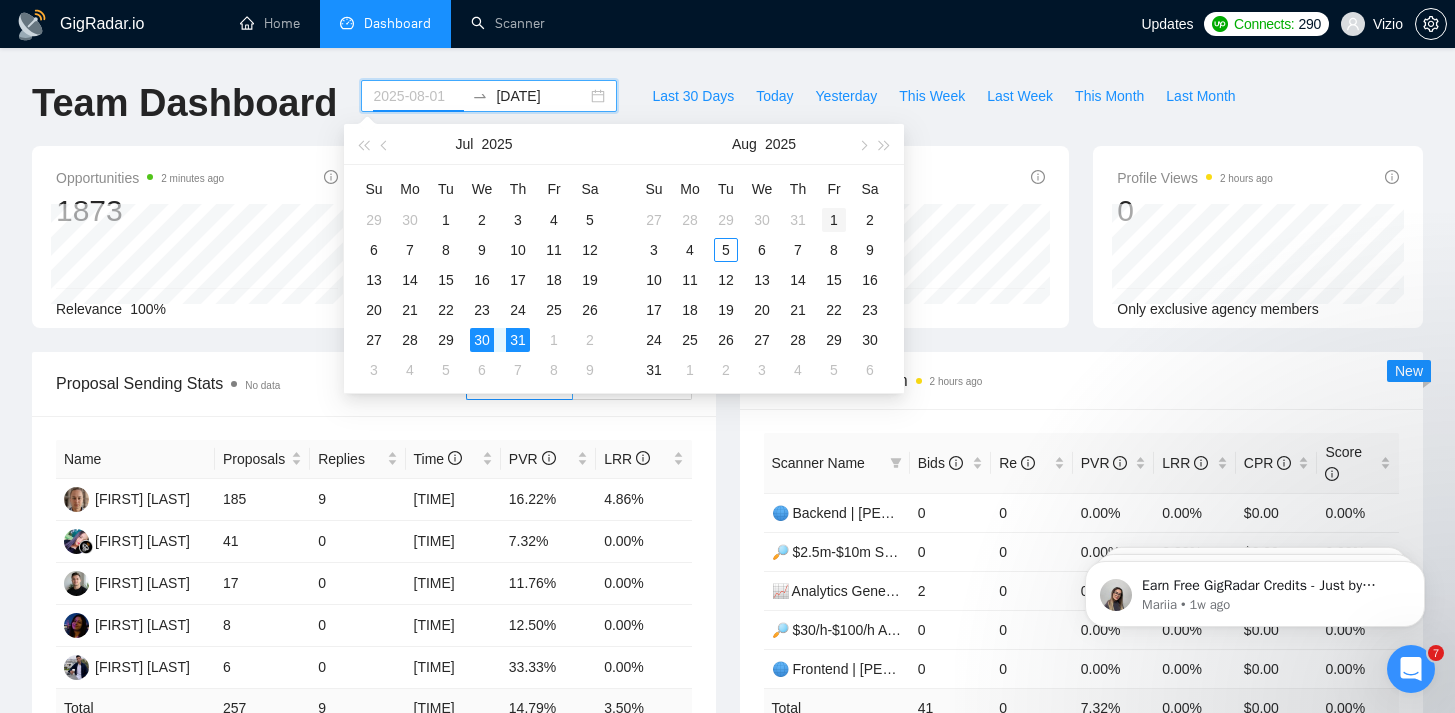 click on "1" at bounding box center [834, 220] 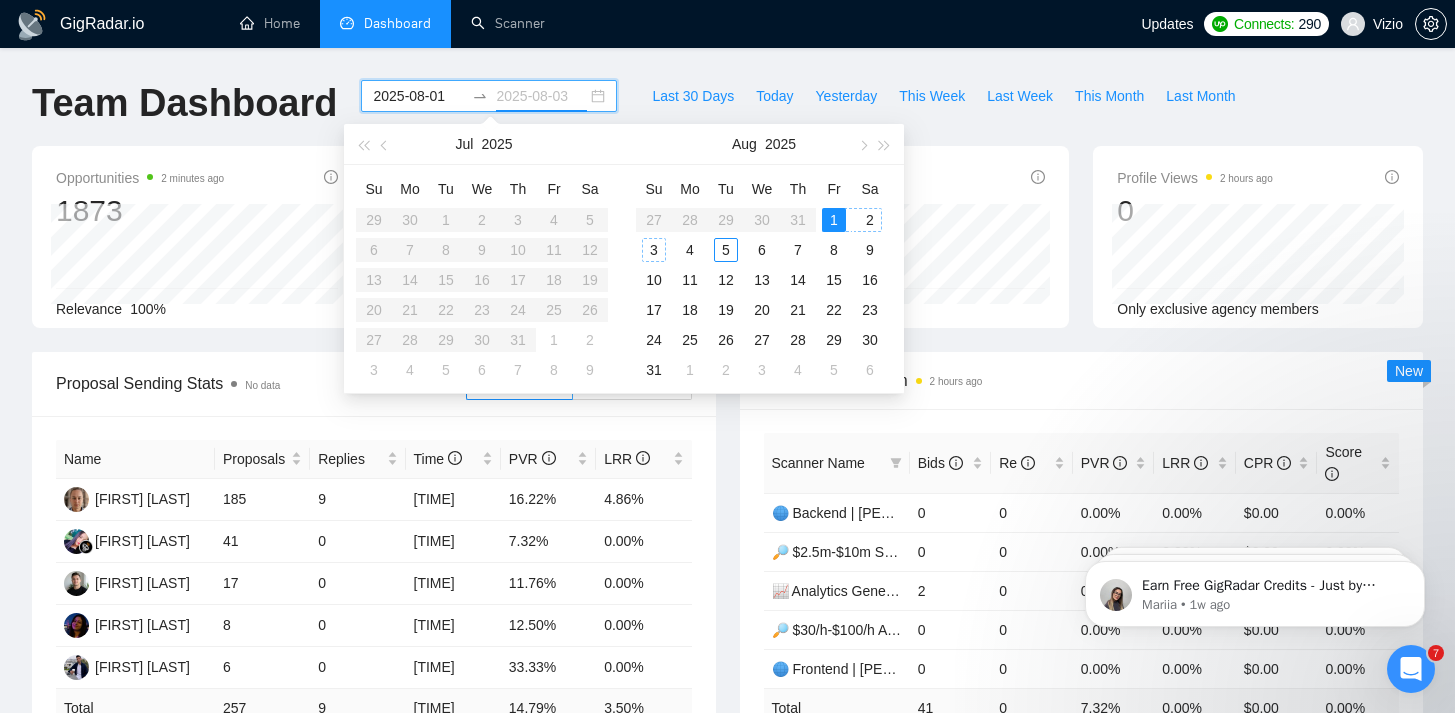 click on "3" at bounding box center (654, 250) 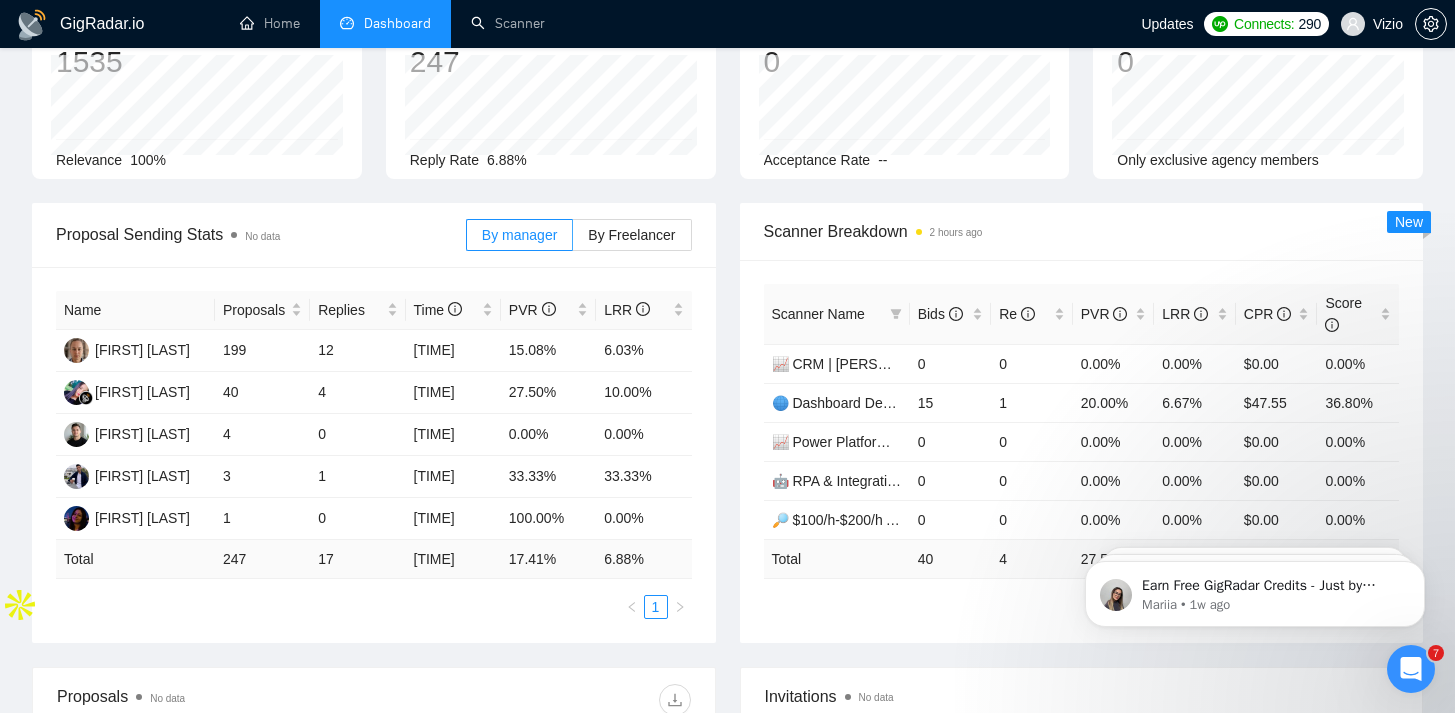 scroll, scrollTop: 173, scrollLeft: 0, axis: vertical 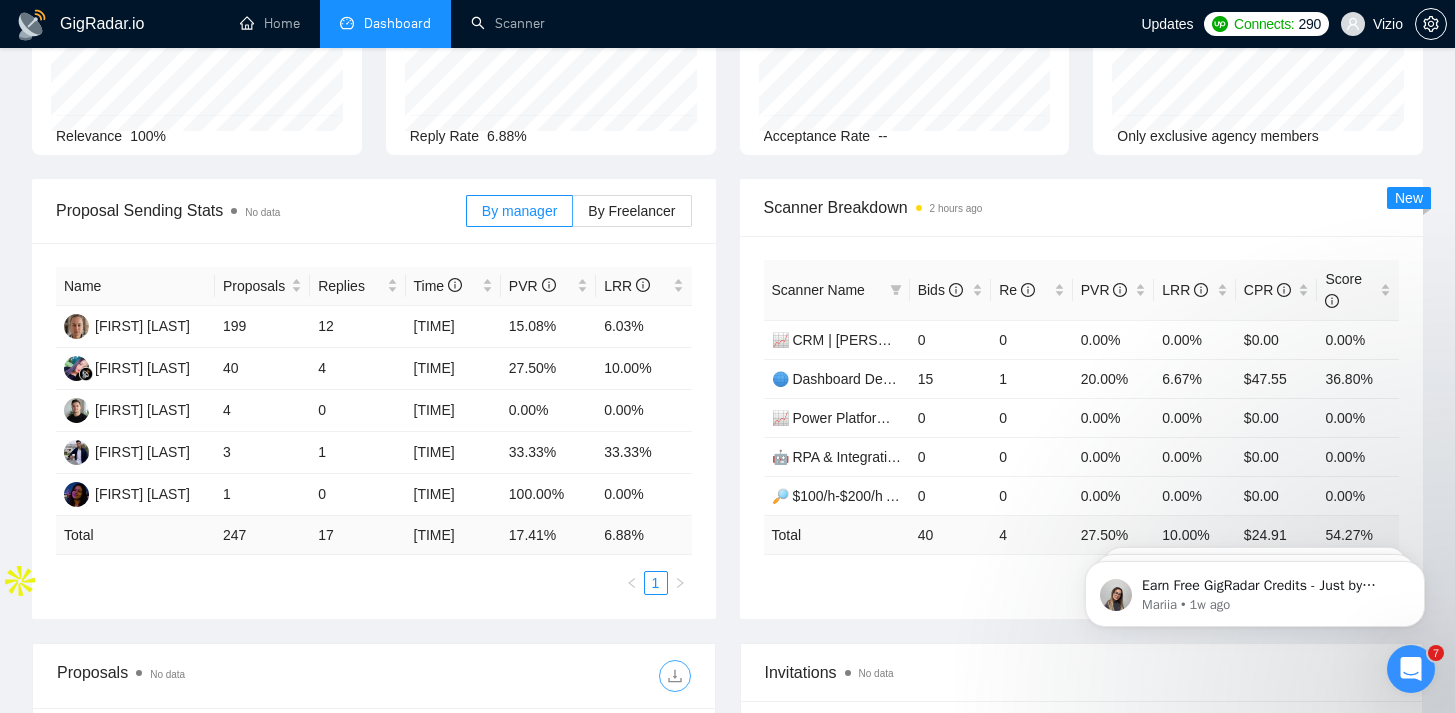 click 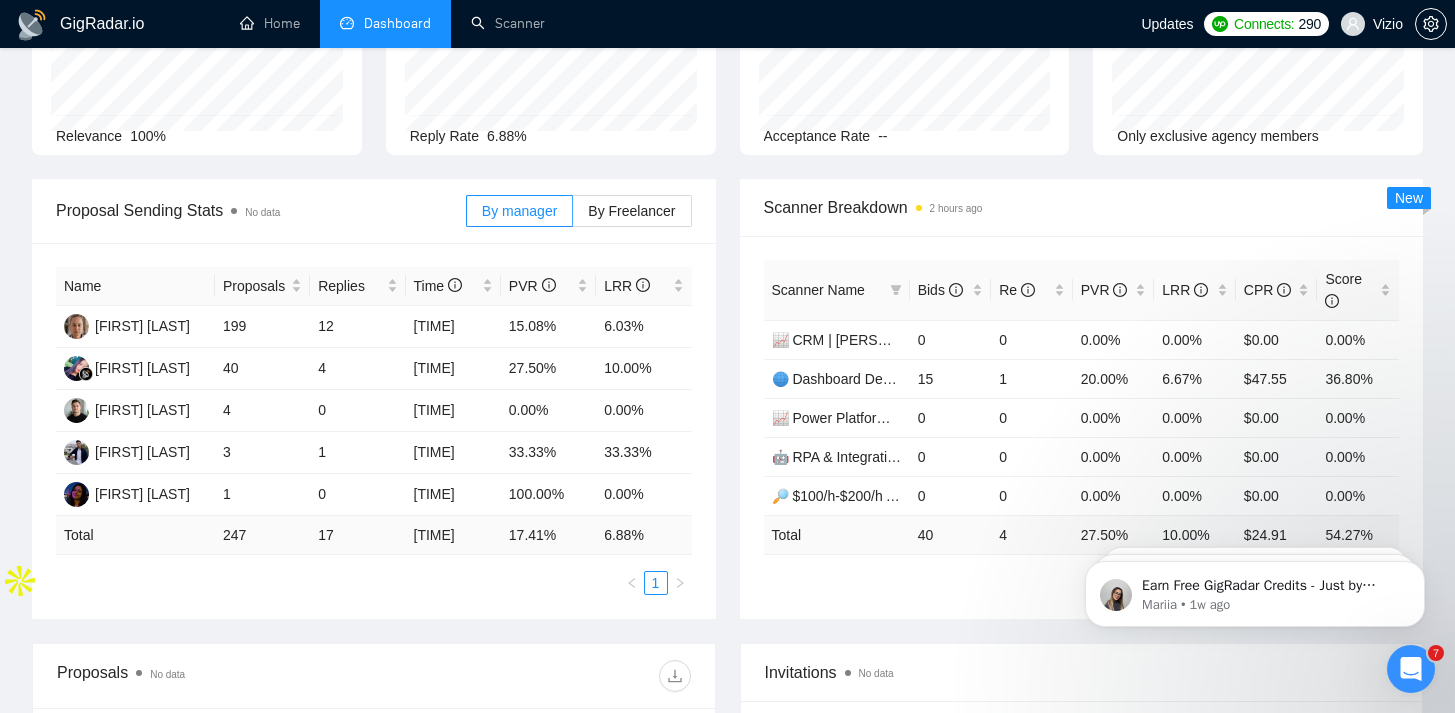 click on "Scanner Breakdown 2 hours ago" at bounding box center [1082, 207] 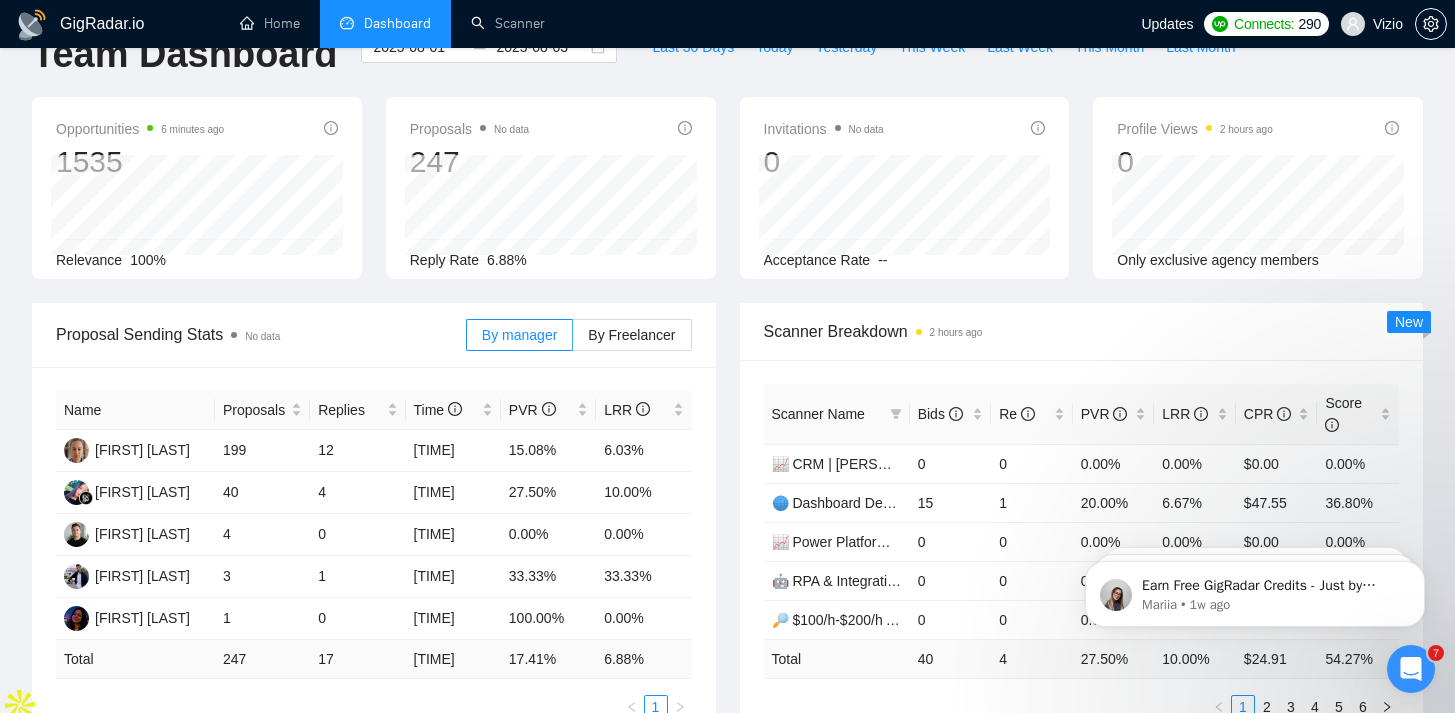scroll, scrollTop: 0, scrollLeft: 0, axis: both 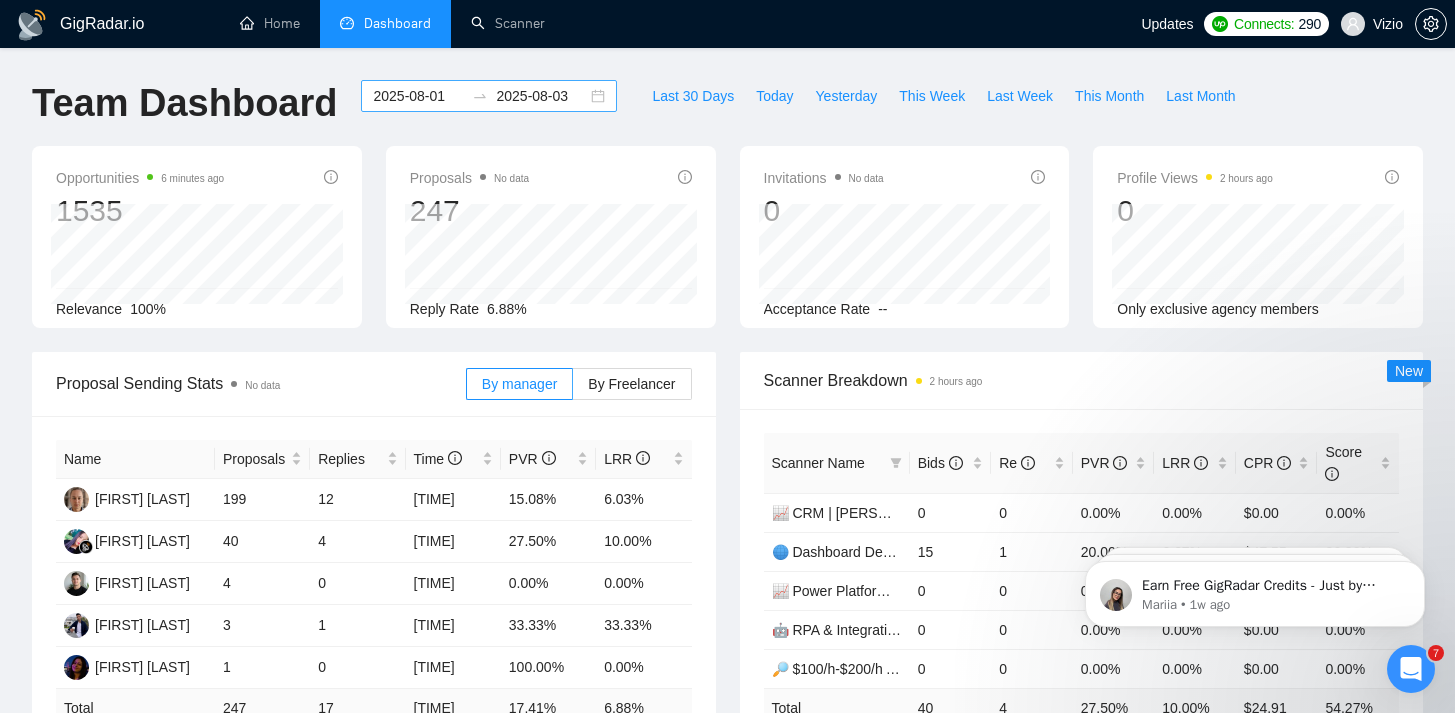 click on "2025-08-03" at bounding box center [541, 96] 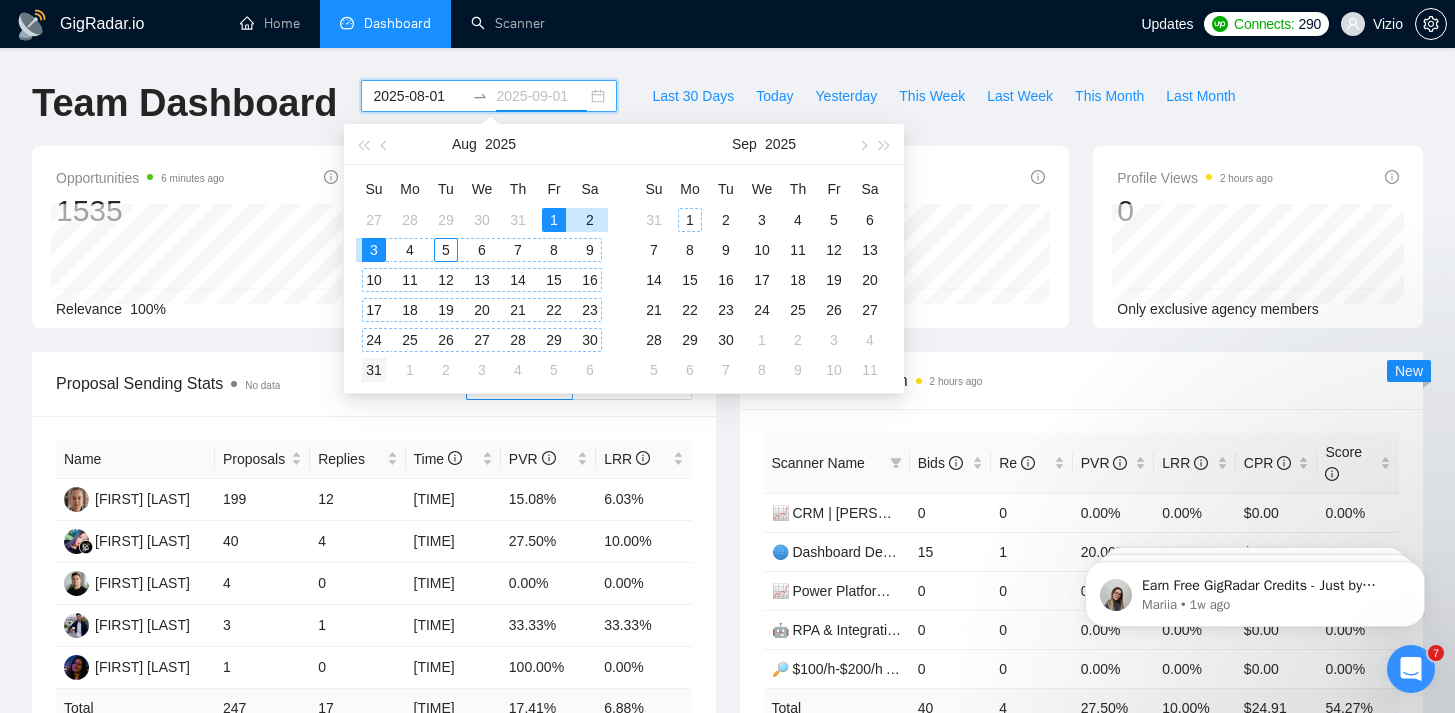 type on "2025-08-31" 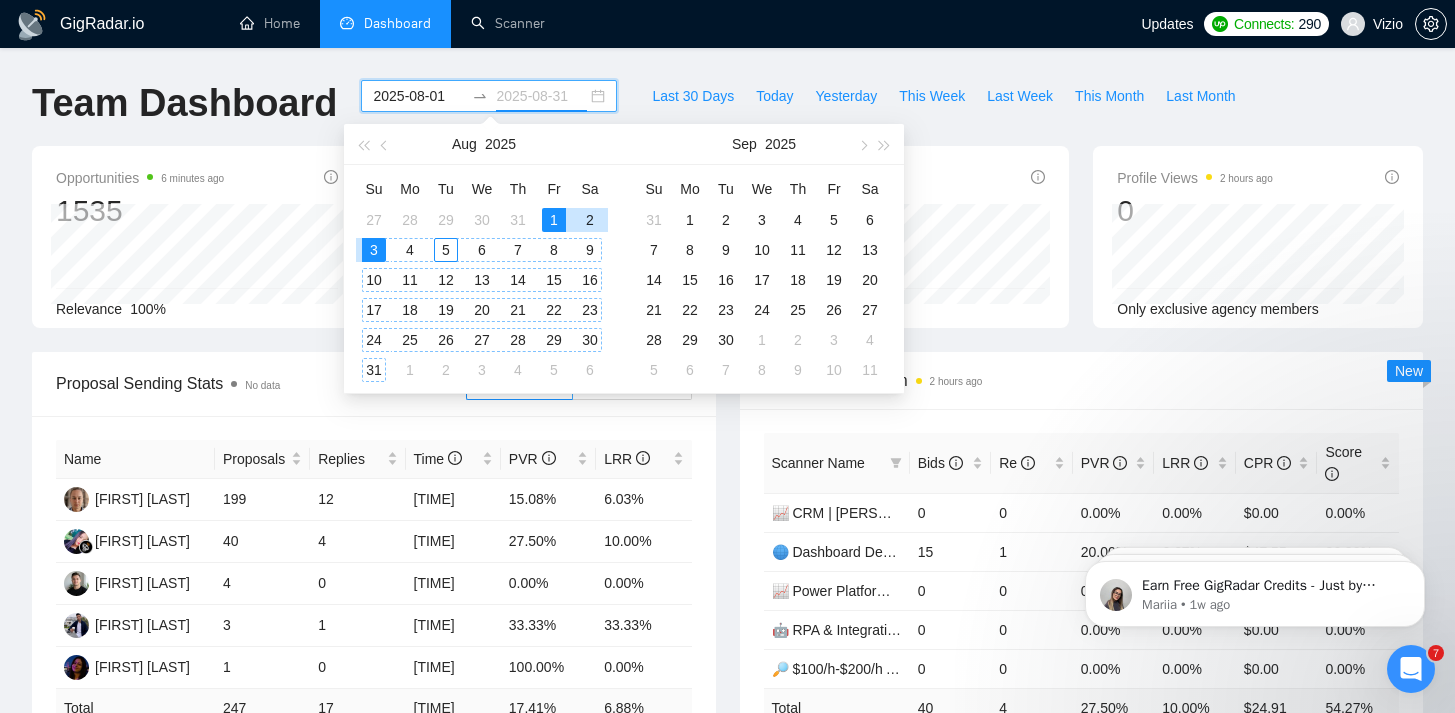 click on "31" at bounding box center [374, 370] 